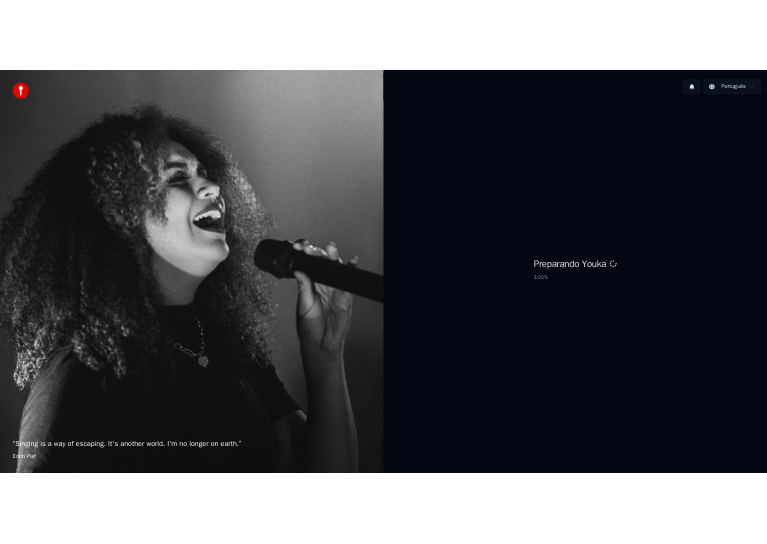 scroll, scrollTop: 0, scrollLeft: 0, axis: both 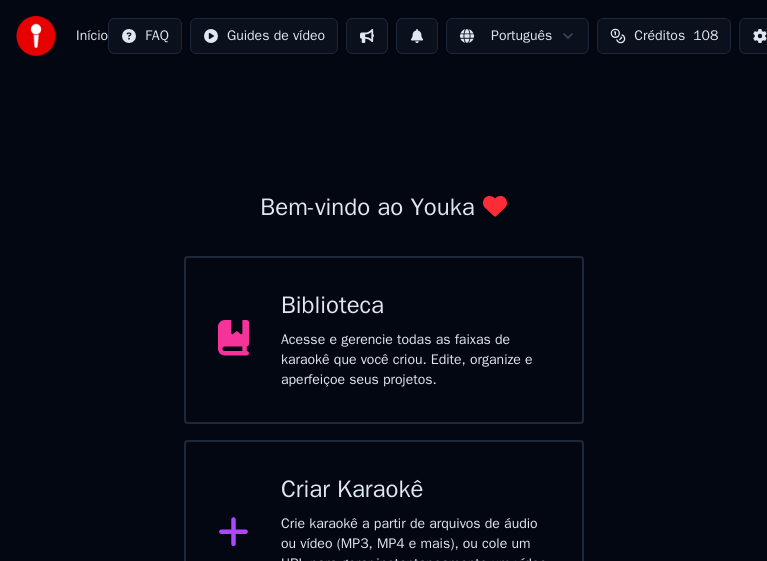 click on "Biblioteca" at bounding box center (415, 306) 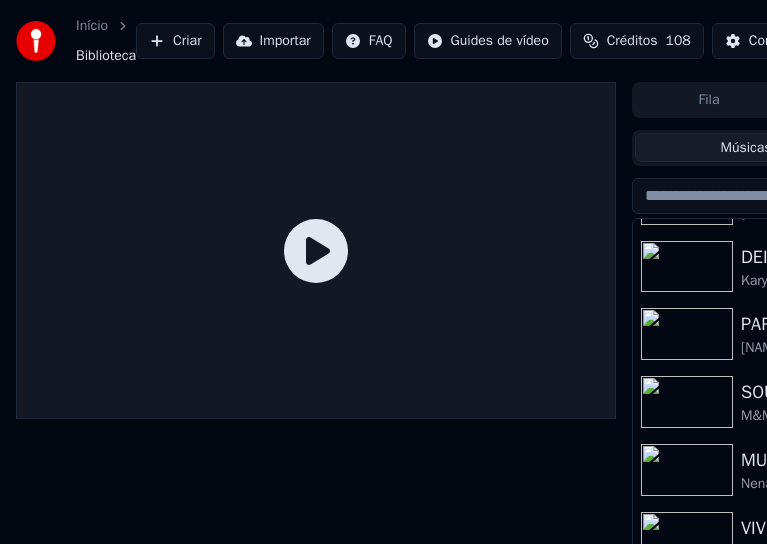 scroll, scrollTop: 599, scrollLeft: 0, axis: vertical 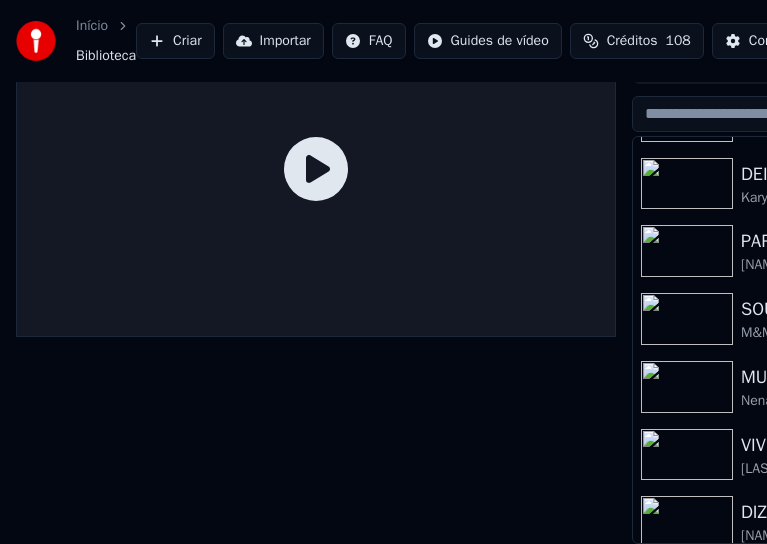 click at bounding box center [687, 522] 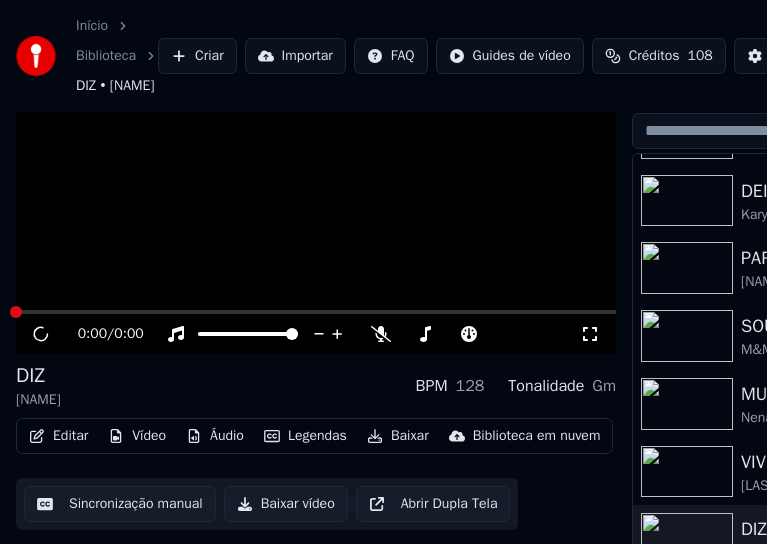 scroll, scrollTop: 125, scrollLeft: 0, axis: vertical 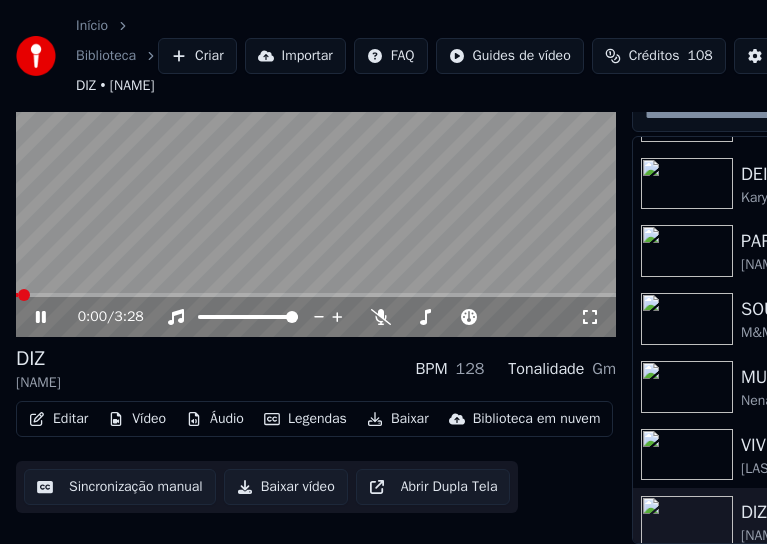 click 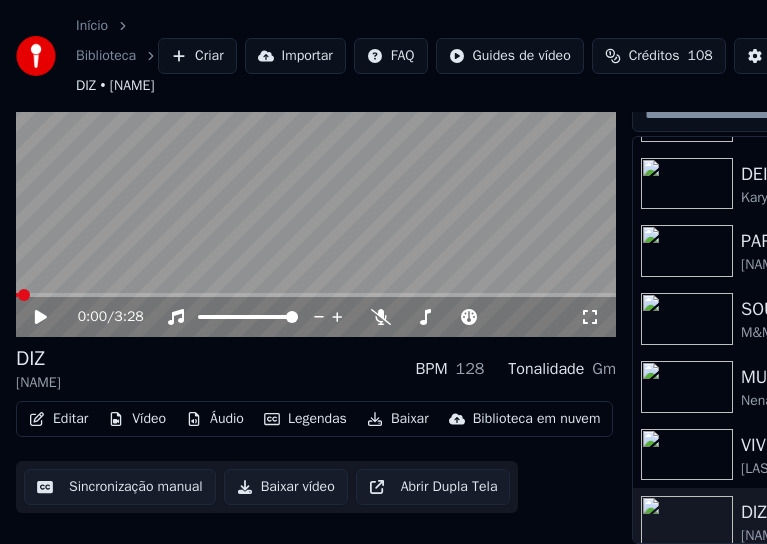 click on "Editar" at bounding box center (58, 419) 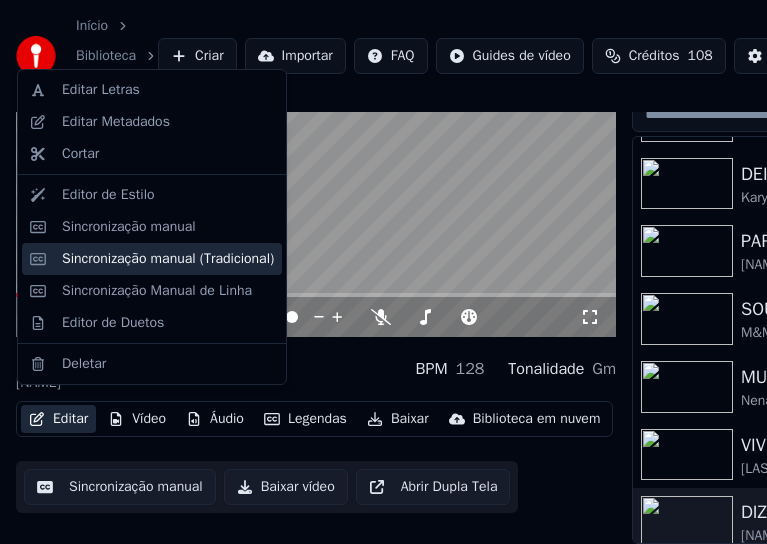 click on "Sincronização manual (Tradicional)" at bounding box center (168, 259) 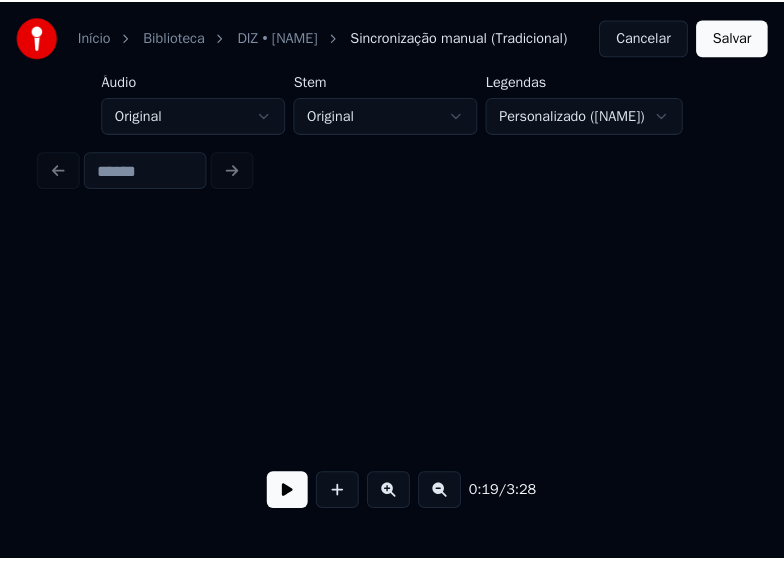 scroll, scrollTop: 0, scrollLeft: 0, axis: both 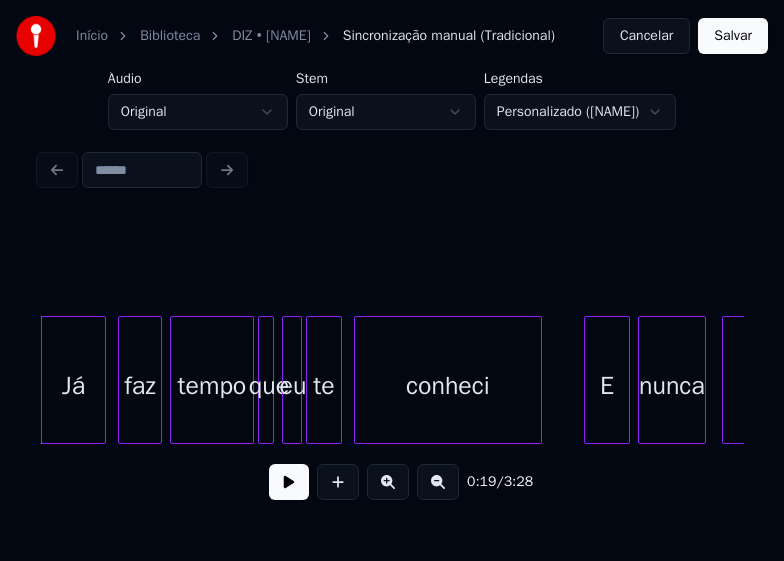click at bounding box center [392, 170] 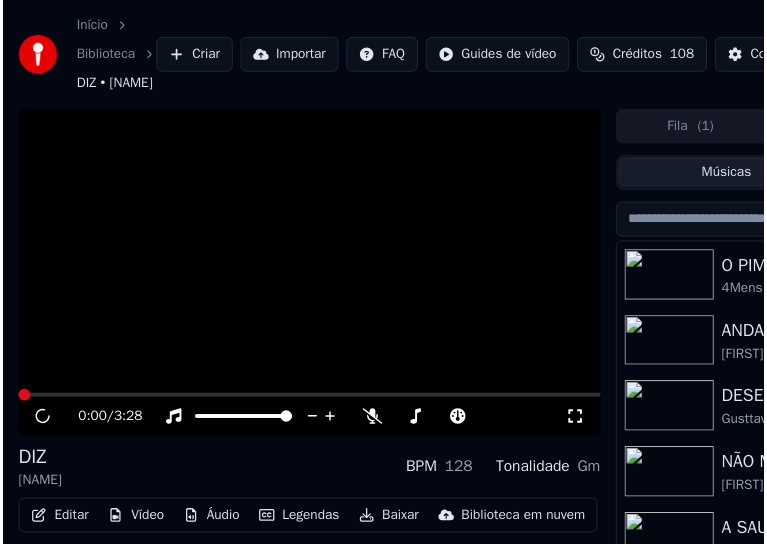 scroll, scrollTop: 125, scrollLeft: 0, axis: vertical 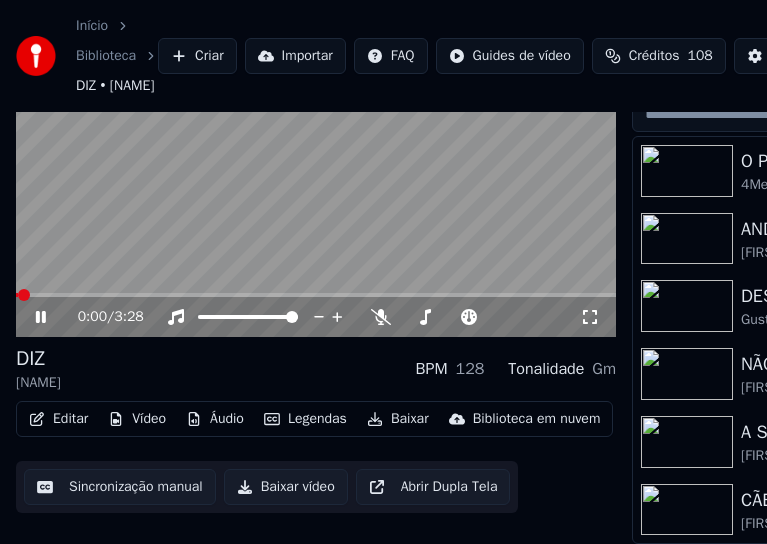 click 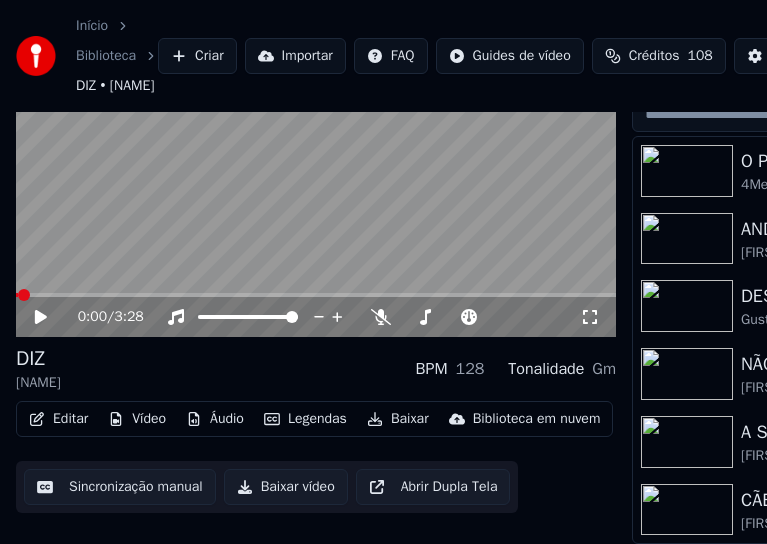click on "Editar" at bounding box center (58, 419) 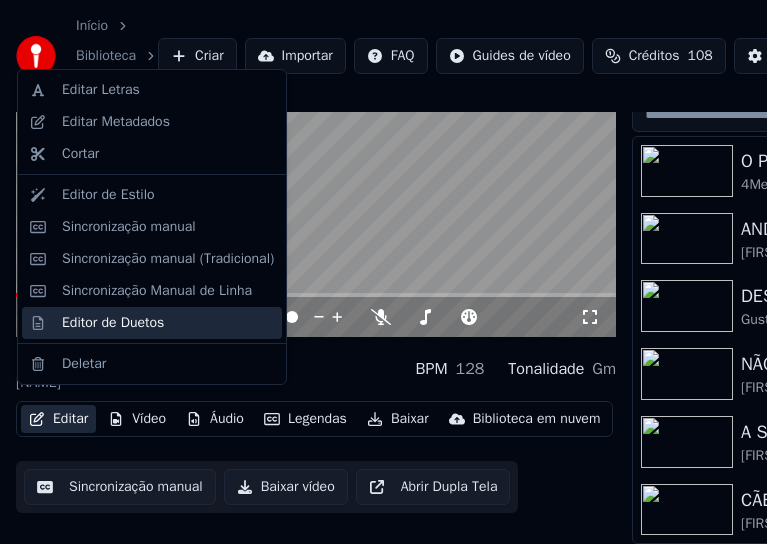 click on "Editor de Duetos" at bounding box center [113, 323] 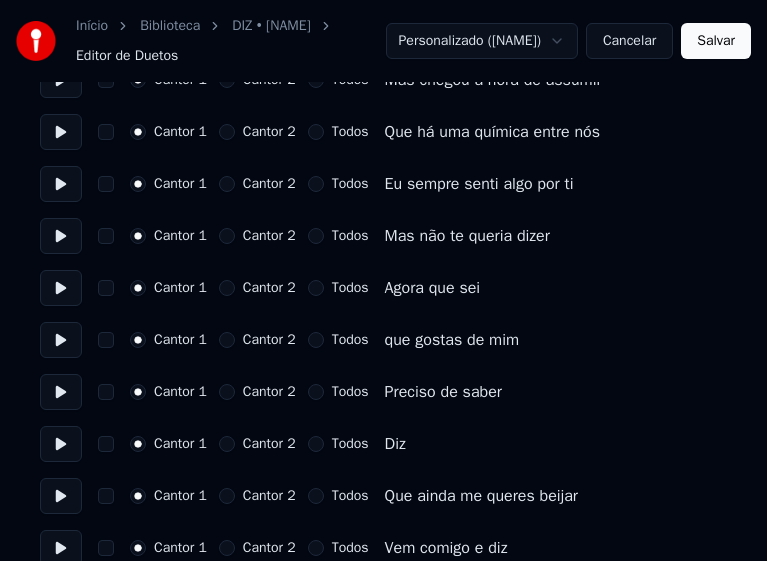 scroll, scrollTop: 400, scrollLeft: 0, axis: vertical 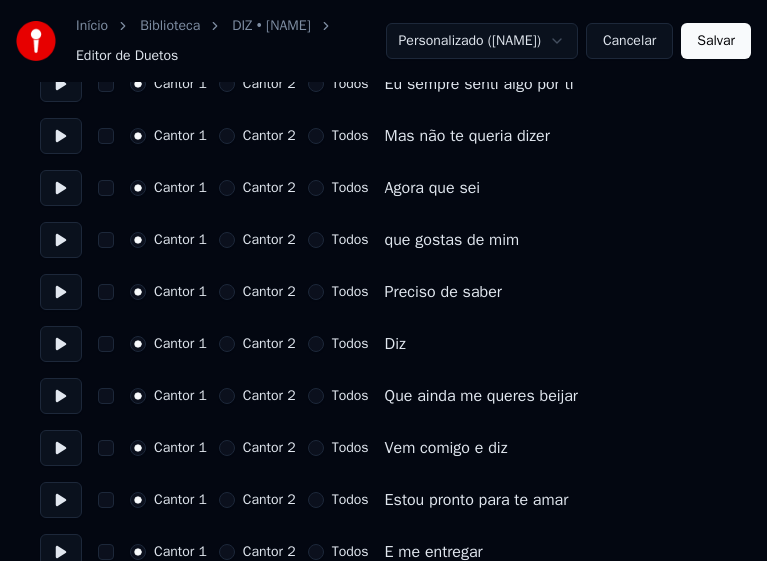 click on "Todos" at bounding box center (316, 344) 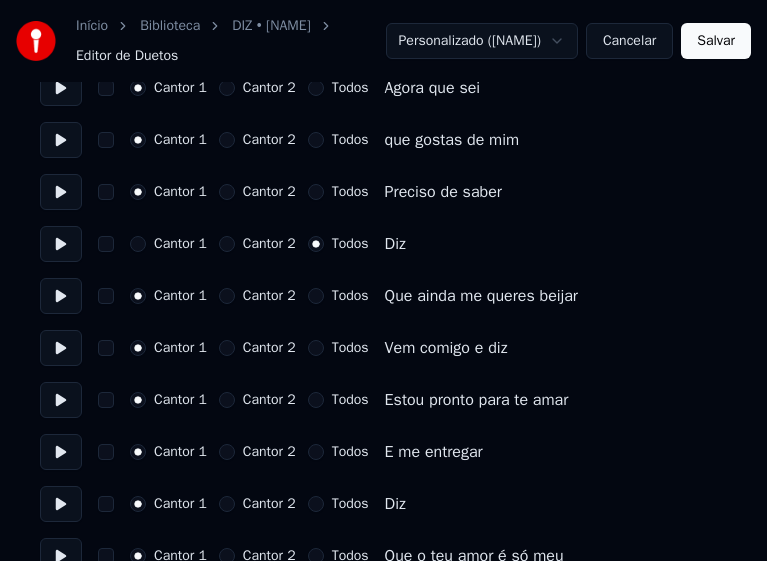 scroll, scrollTop: 600, scrollLeft: 0, axis: vertical 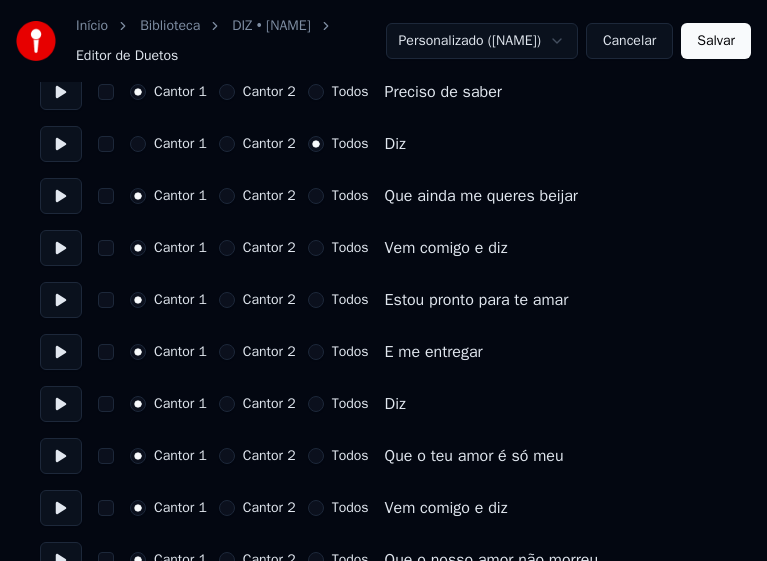 click on "Todos" at bounding box center (316, 404) 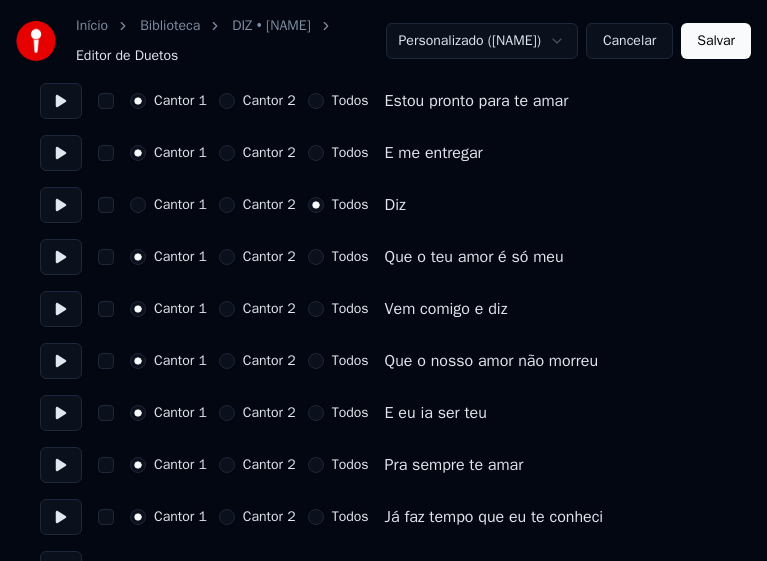 scroll, scrollTop: 800, scrollLeft: 0, axis: vertical 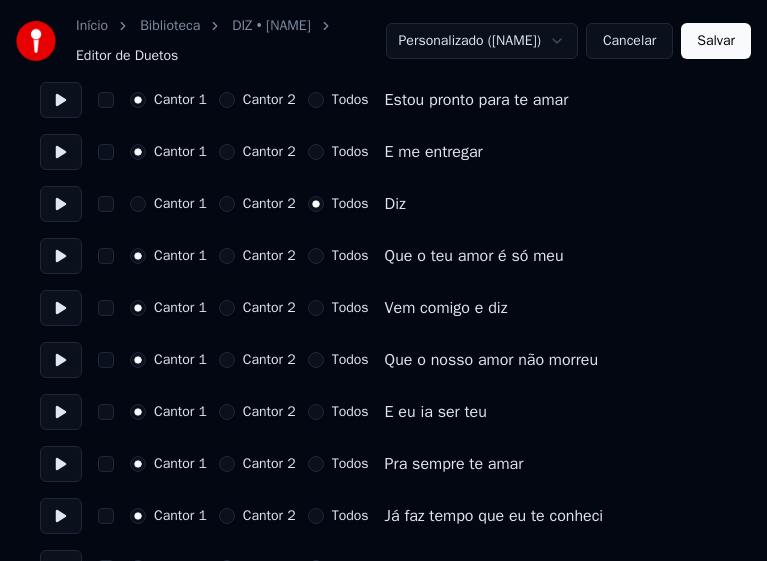 click on "Todos" at bounding box center (316, 256) 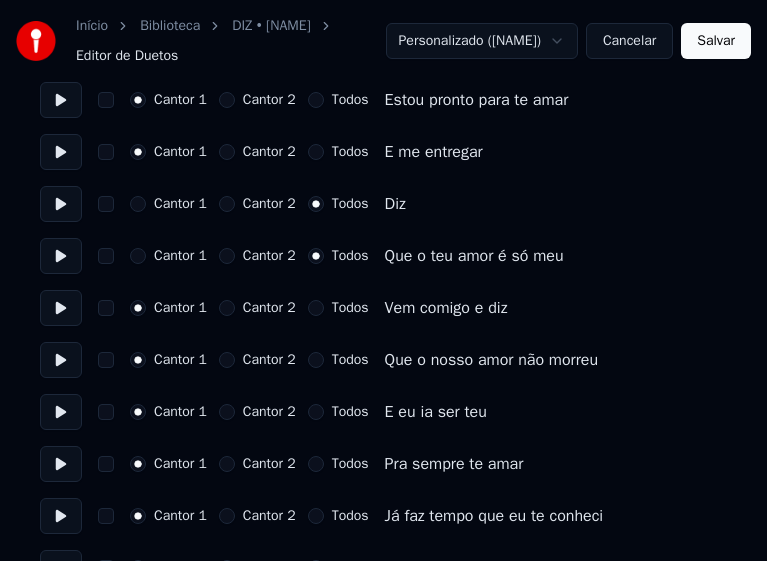 click on "Todos" at bounding box center [316, 308] 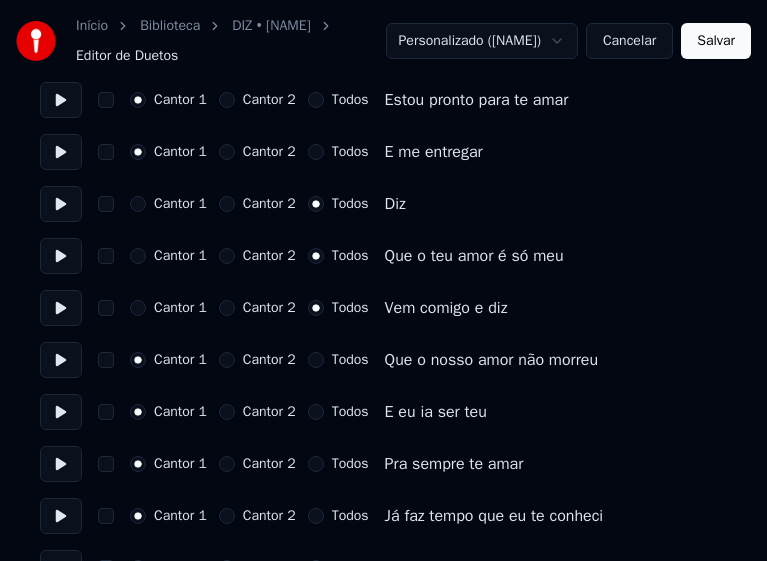 click on "Todos" at bounding box center (316, 360) 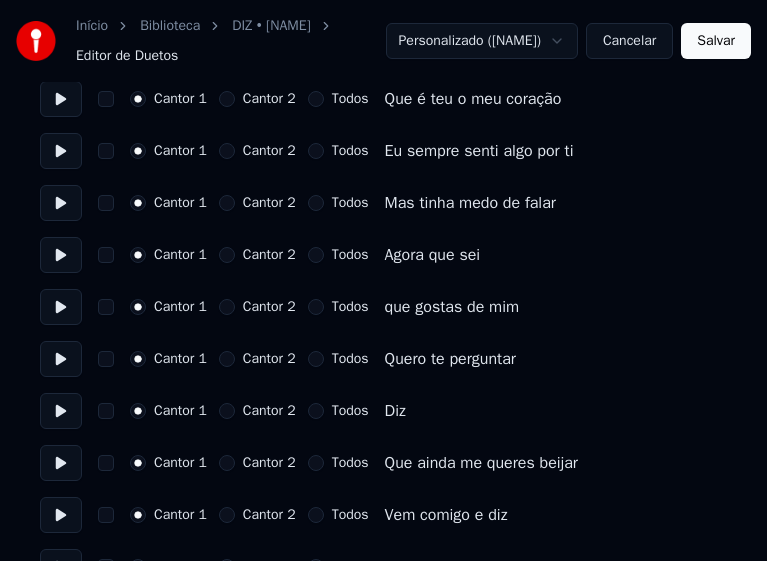 scroll, scrollTop: 1400, scrollLeft: 0, axis: vertical 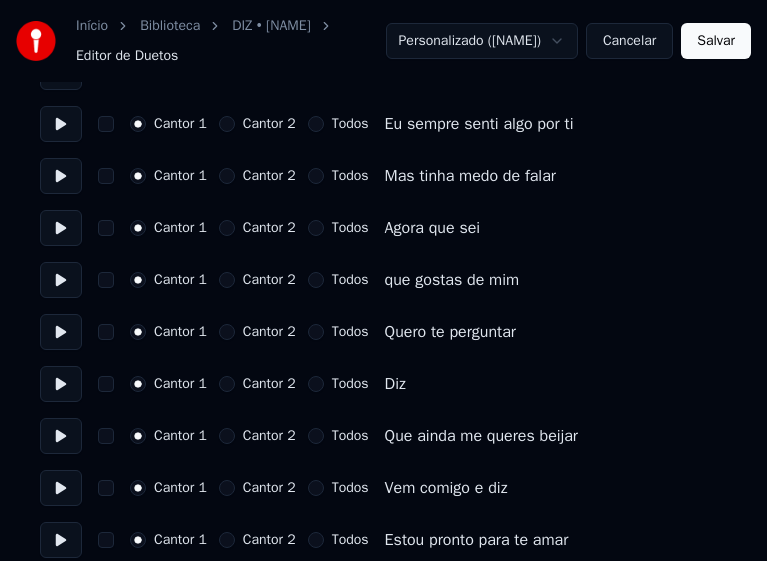 click on "Todos" at bounding box center [316, 384] 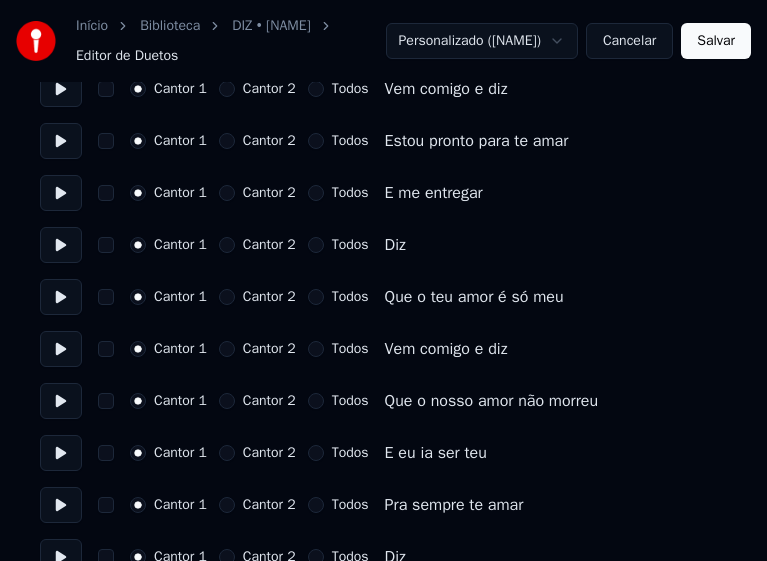 scroll, scrollTop: 1800, scrollLeft: 0, axis: vertical 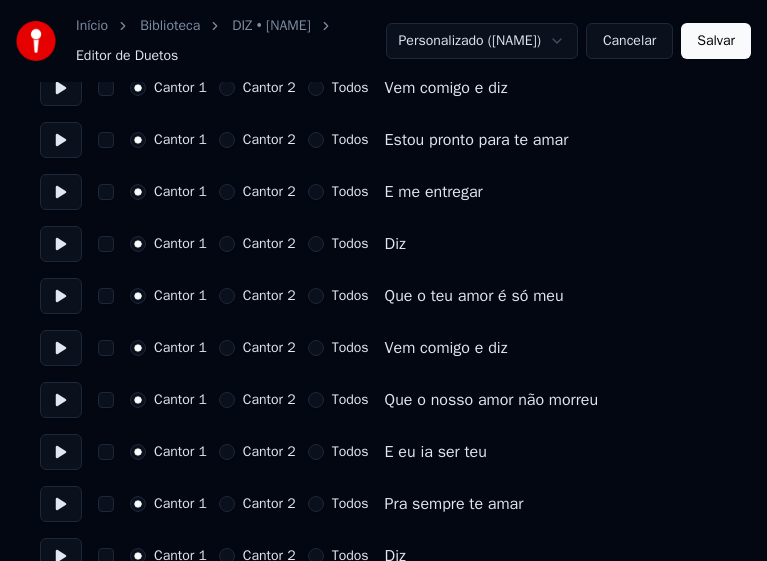 click on "Todos" at bounding box center (316, 244) 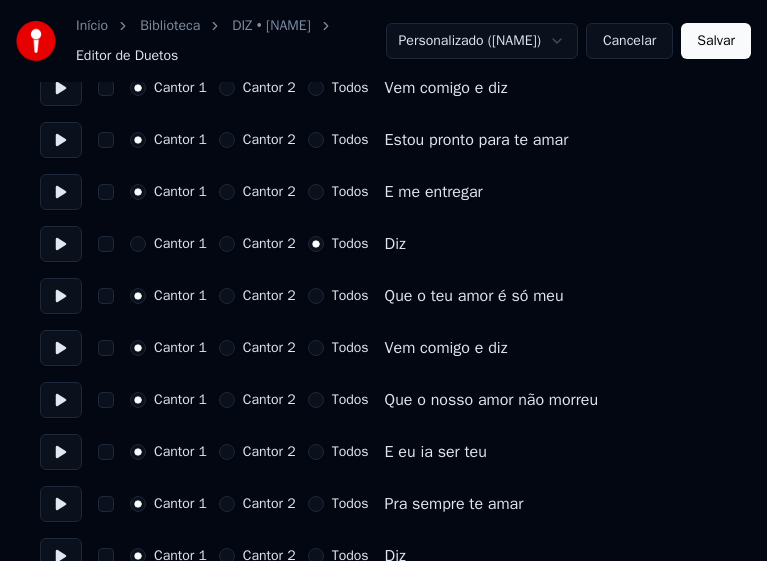 click on "Todos" at bounding box center [316, 296] 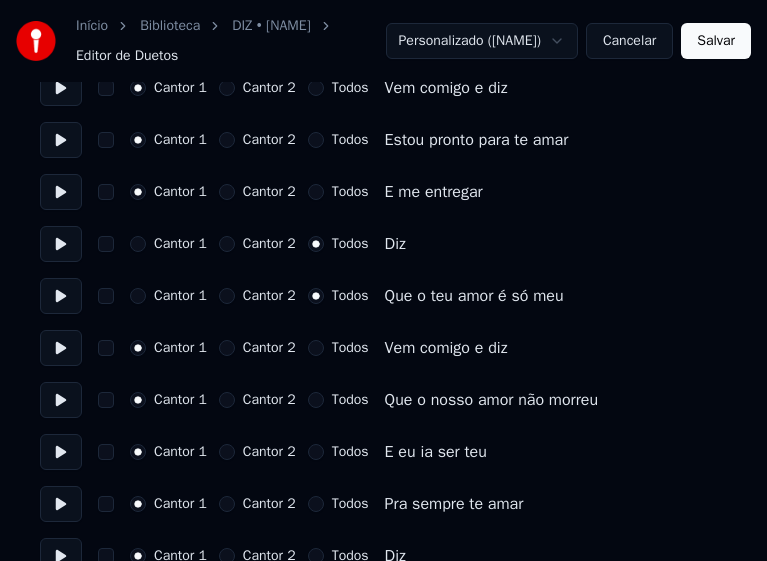 click on "Todos" at bounding box center (316, 348) 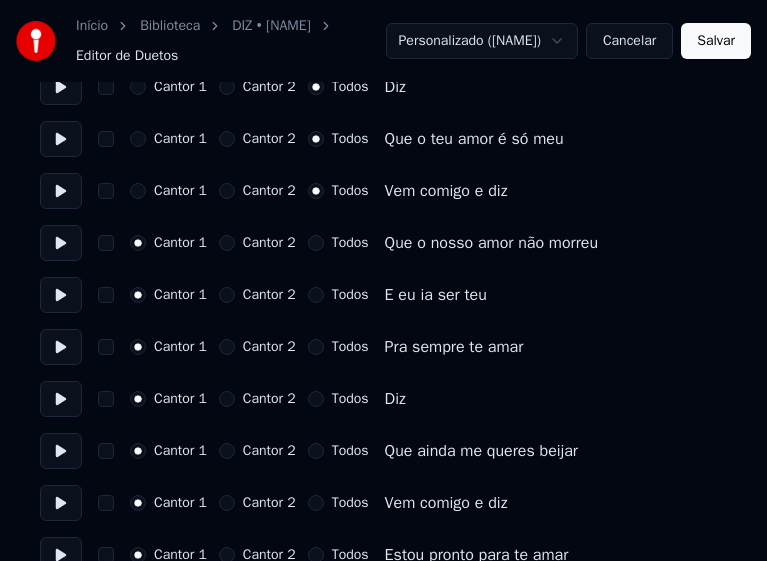 scroll, scrollTop: 2000, scrollLeft: 0, axis: vertical 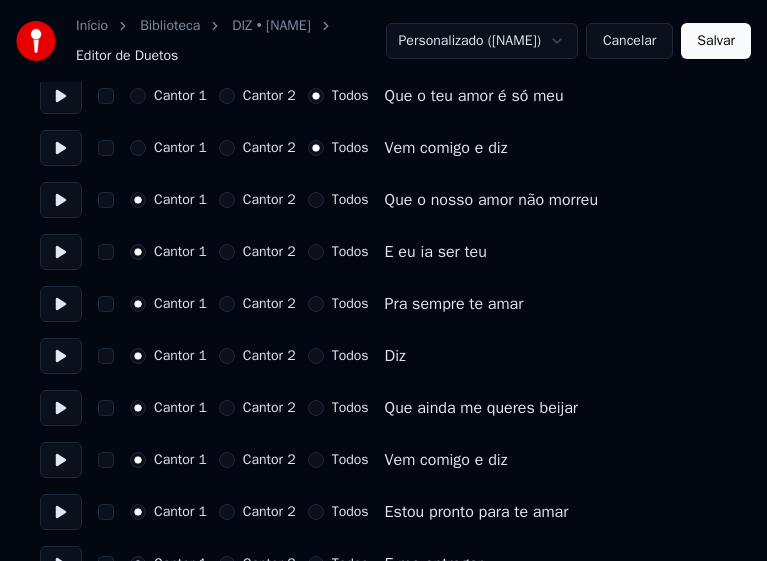 click on "Todos" at bounding box center (316, 200) 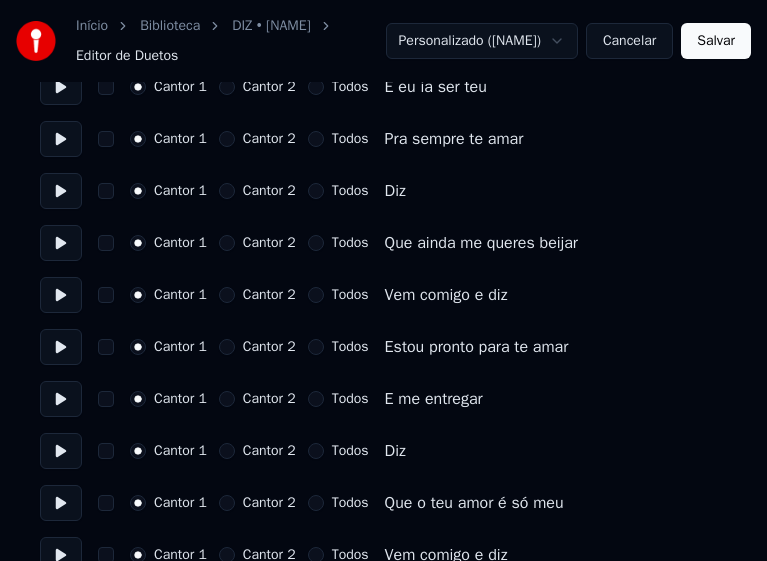 scroll, scrollTop: 2200, scrollLeft: 0, axis: vertical 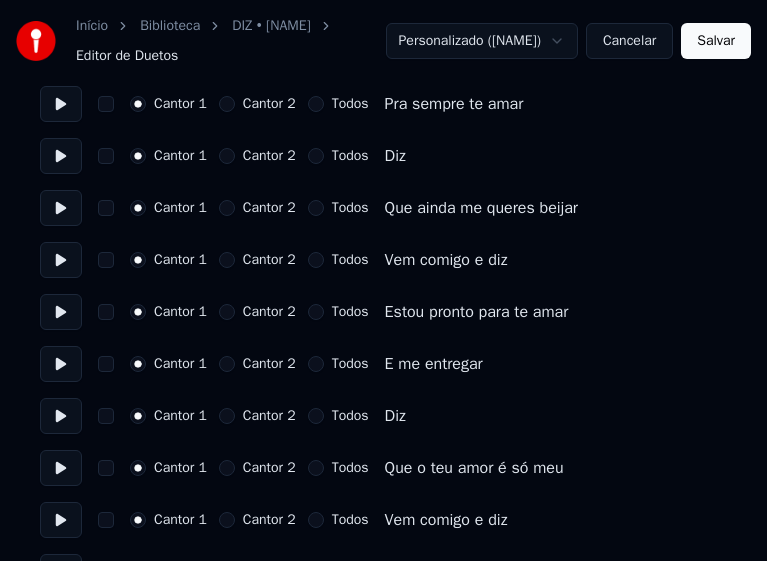 click on "Todos" at bounding box center [316, 156] 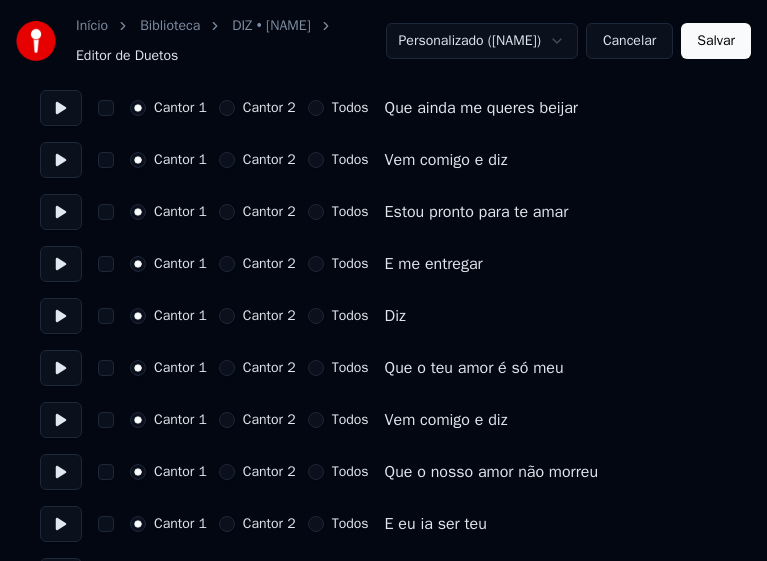scroll, scrollTop: 2353, scrollLeft: 0, axis: vertical 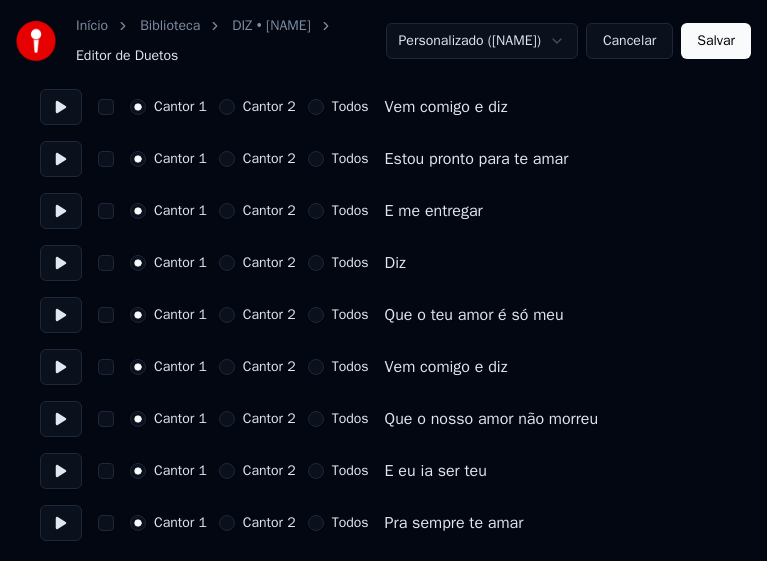 click on "Todos" at bounding box center (316, 263) 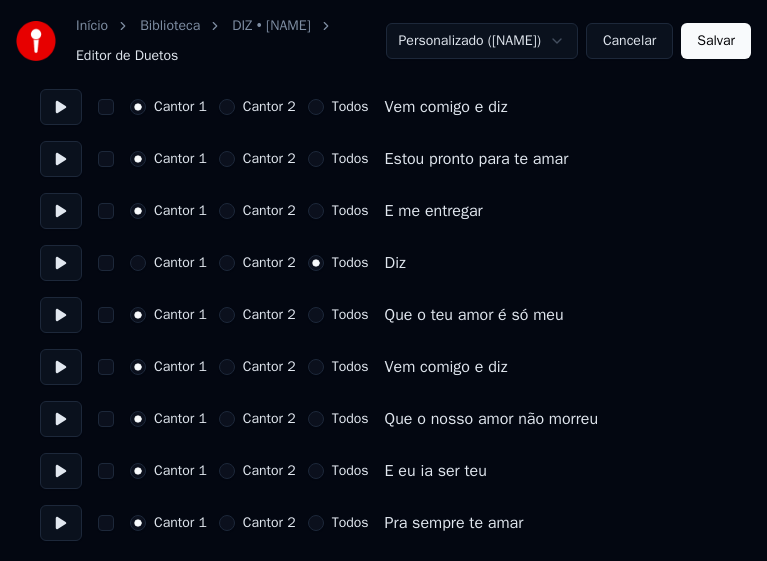 click on "Todos" at bounding box center (316, 315) 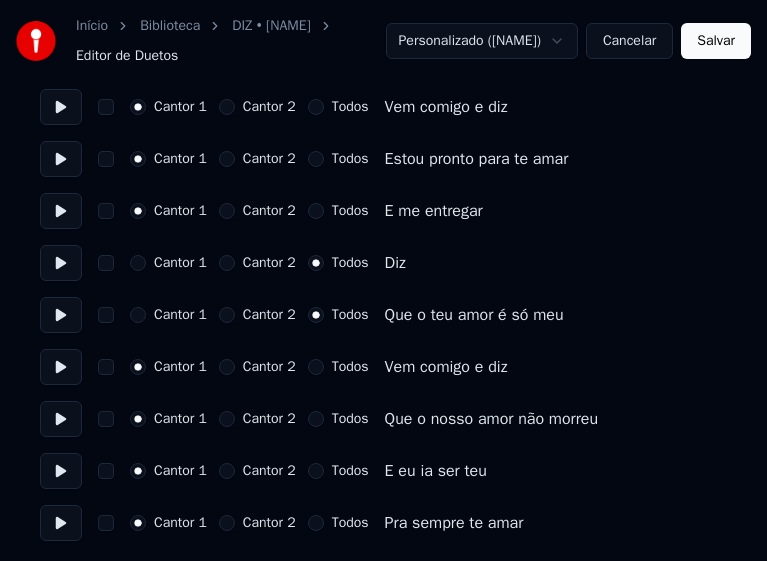 click on "Todos" at bounding box center (316, 367) 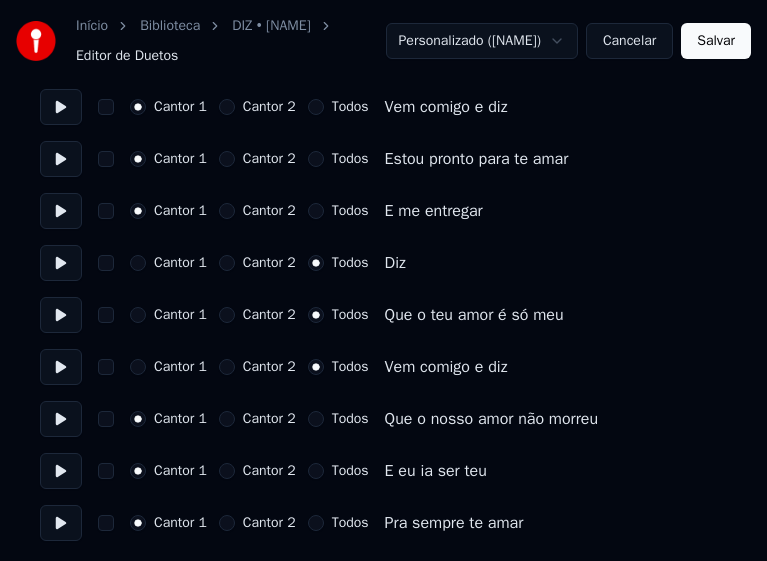 click on "Todos" at bounding box center (316, 419) 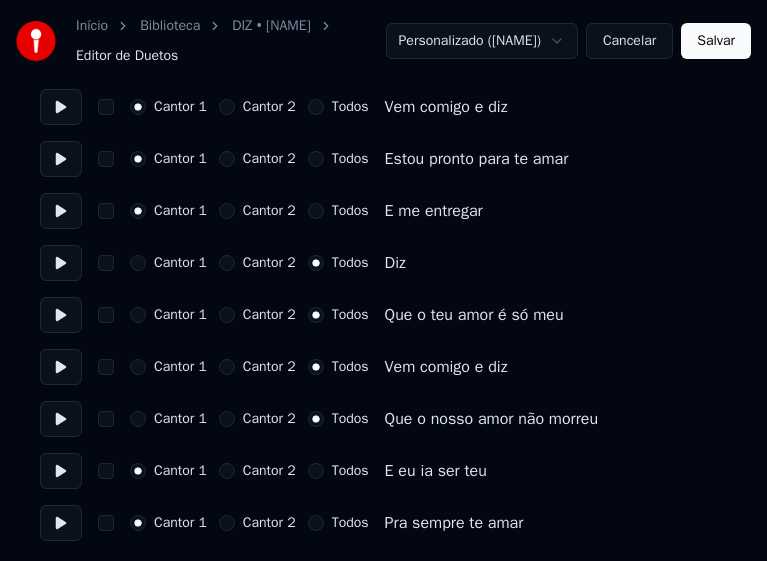 click on "Salvar" at bounding box center (716, 41) 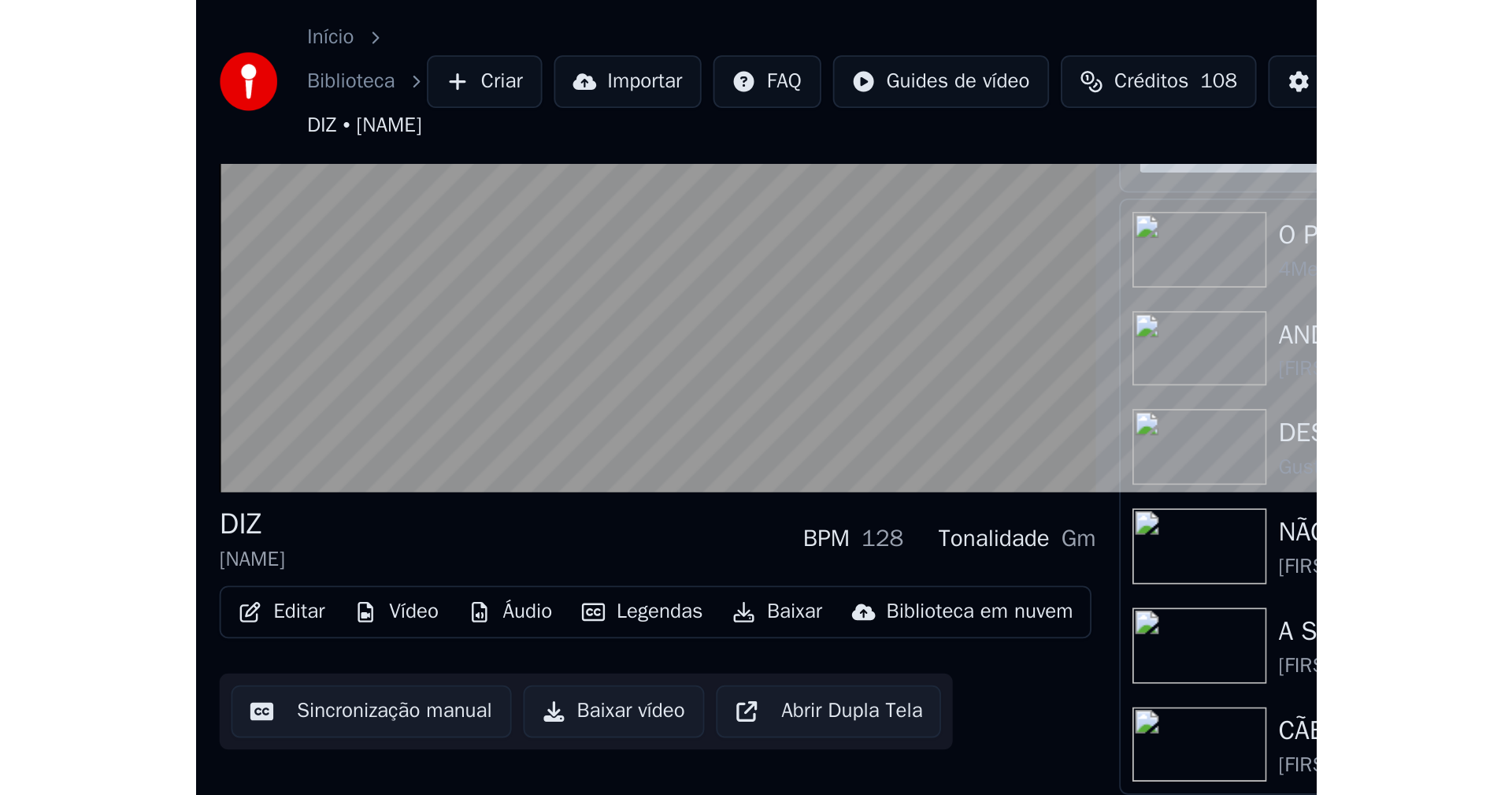 scroll, scrollTop: 0, scrollLeft: 0, axis: both 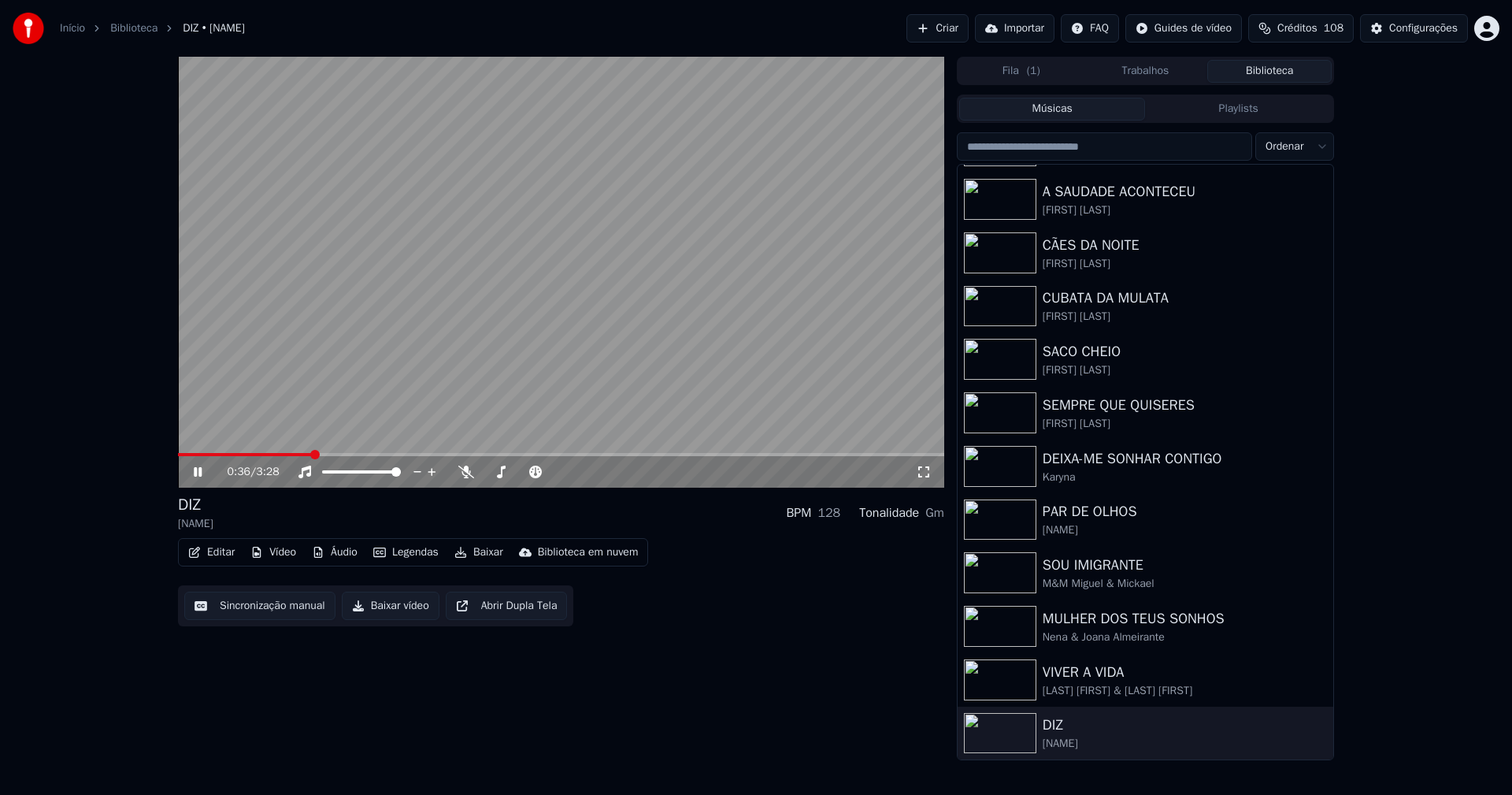click on "[TIME] / [TIME]" at bounding box center [561, 472] 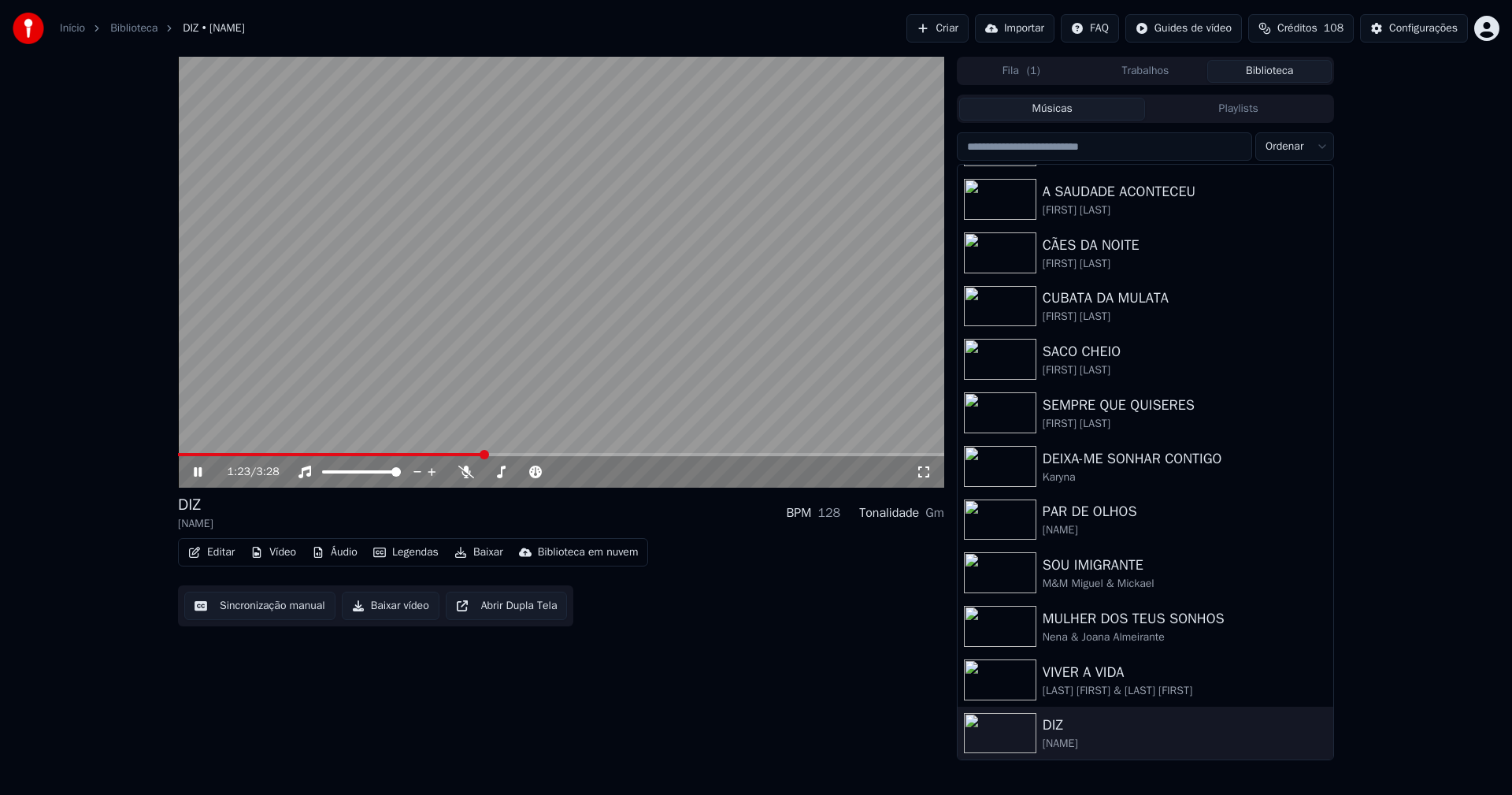click 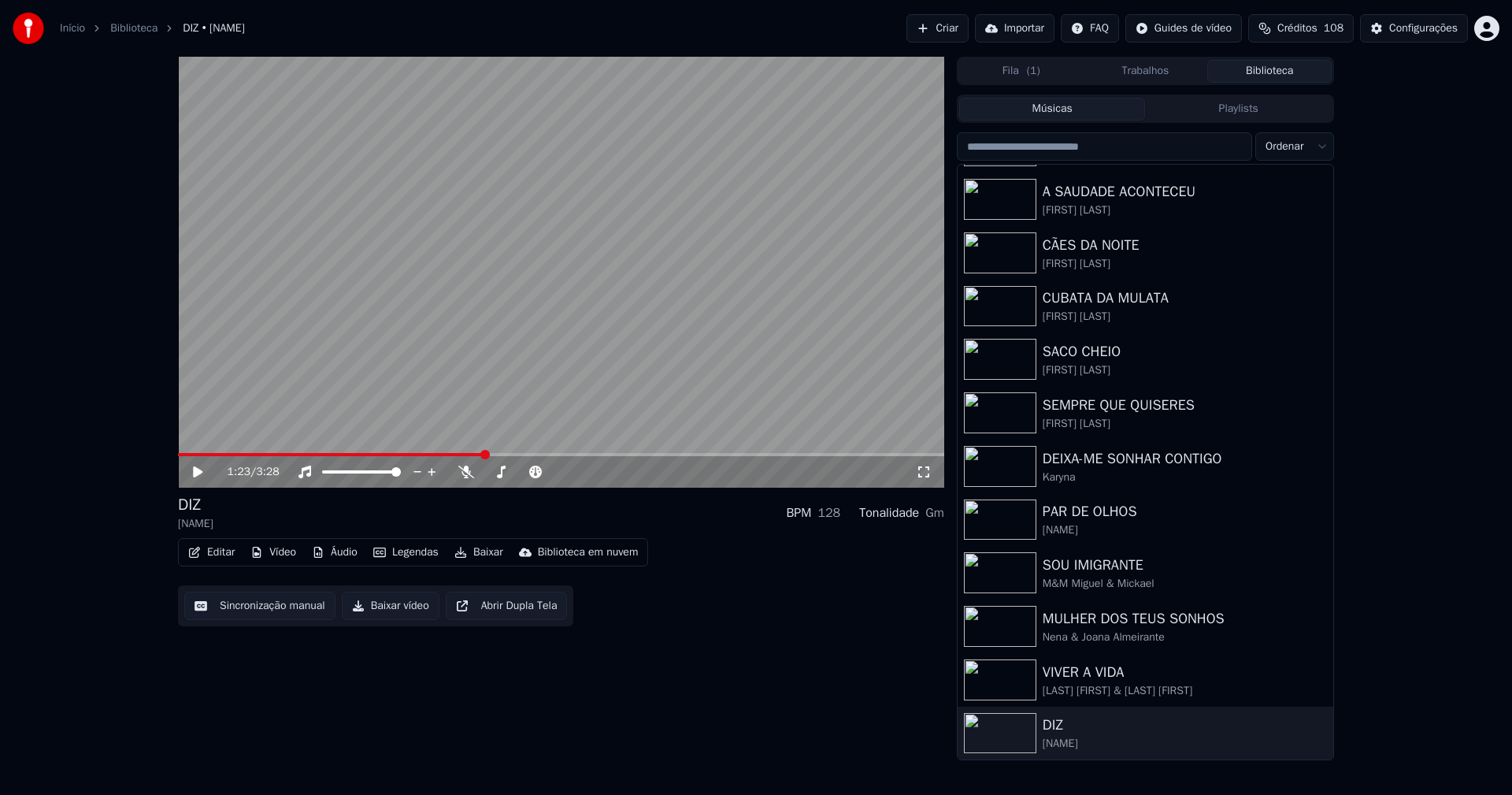 click on "Editar" at bounding box center [211, 552] 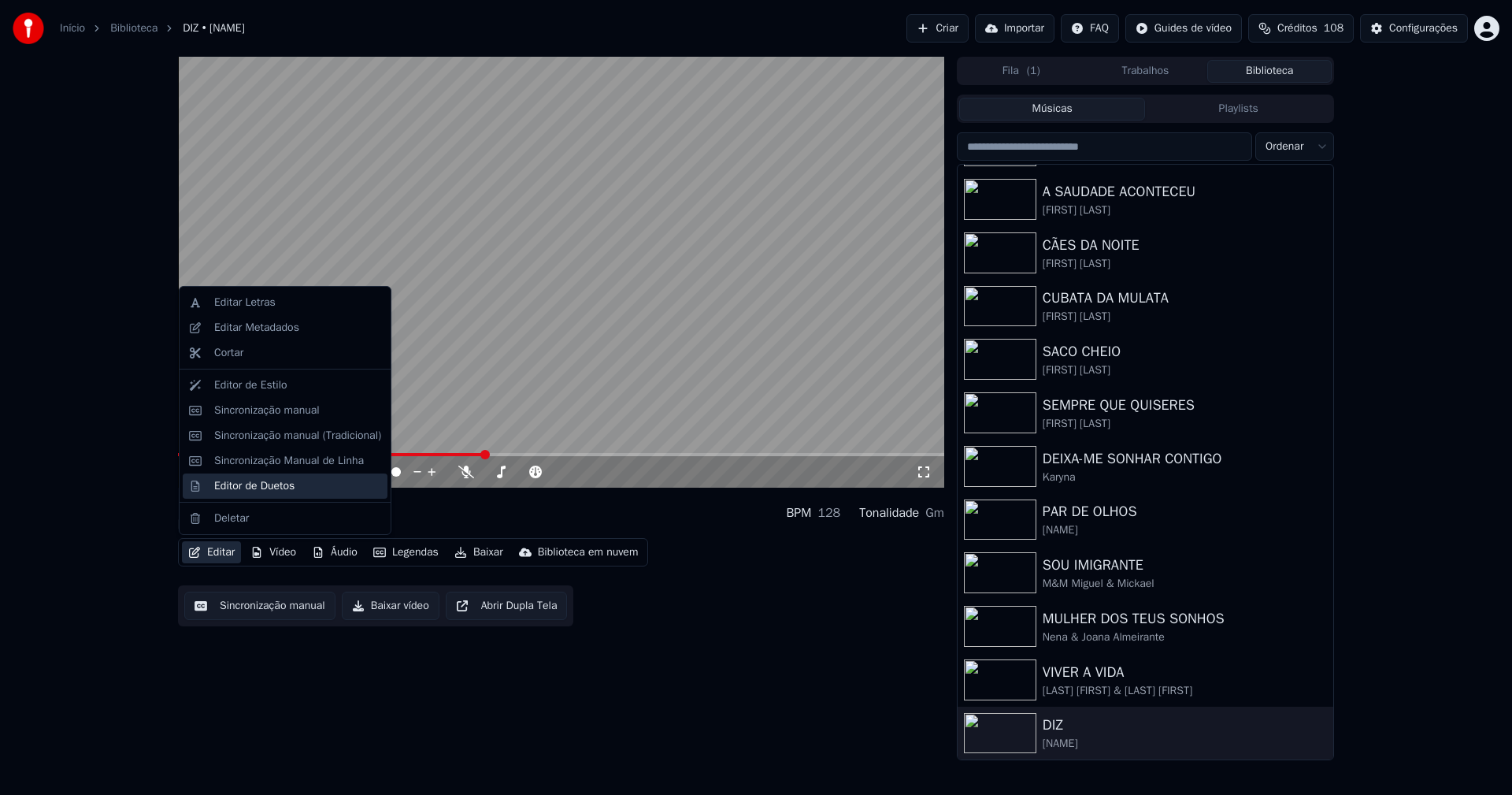 click on "Editor de Duetos" at bounding box center (254, 486) 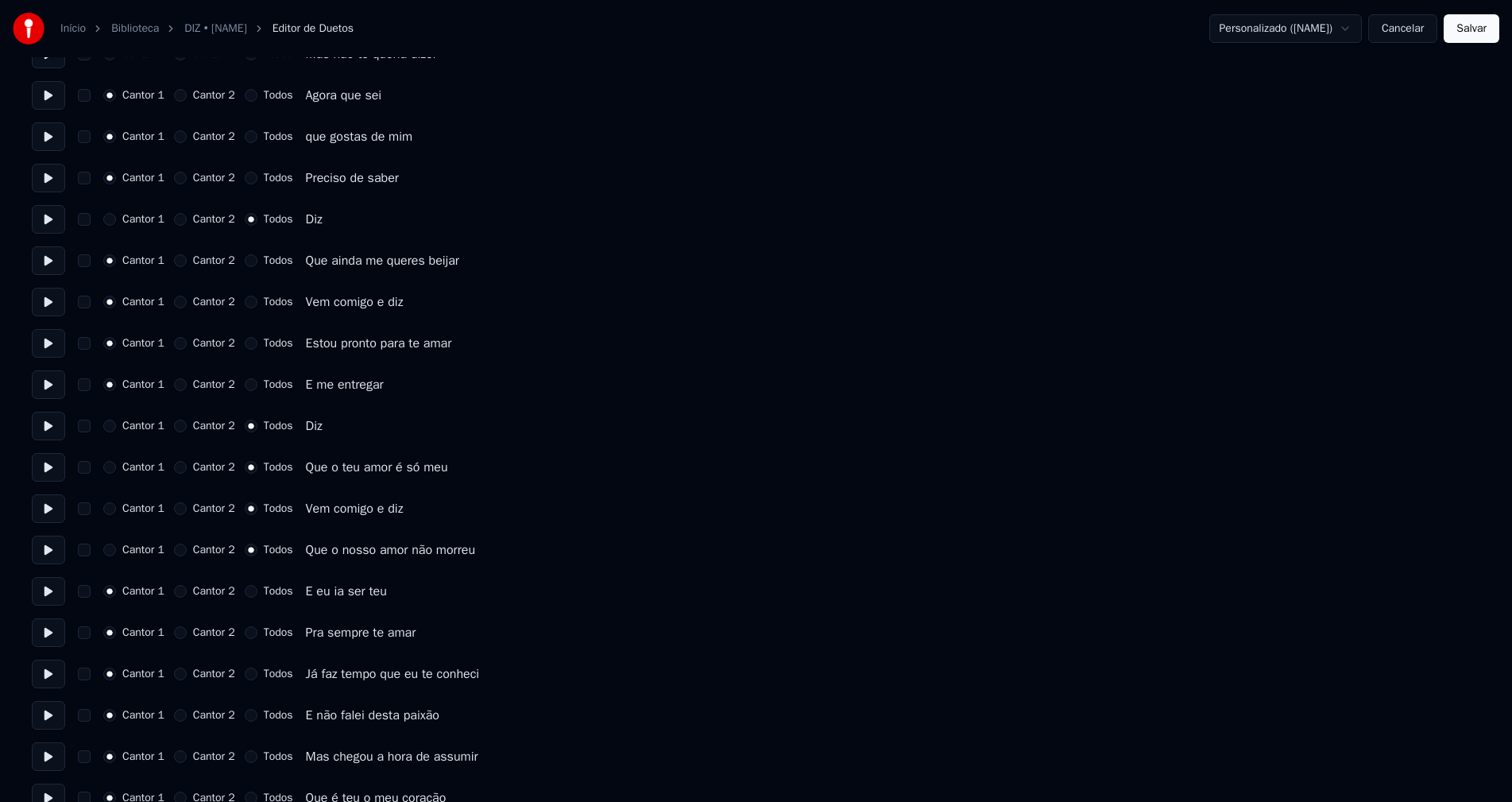 scroll, scrollTop: 397, scrollLeft: 0, axis: vertical 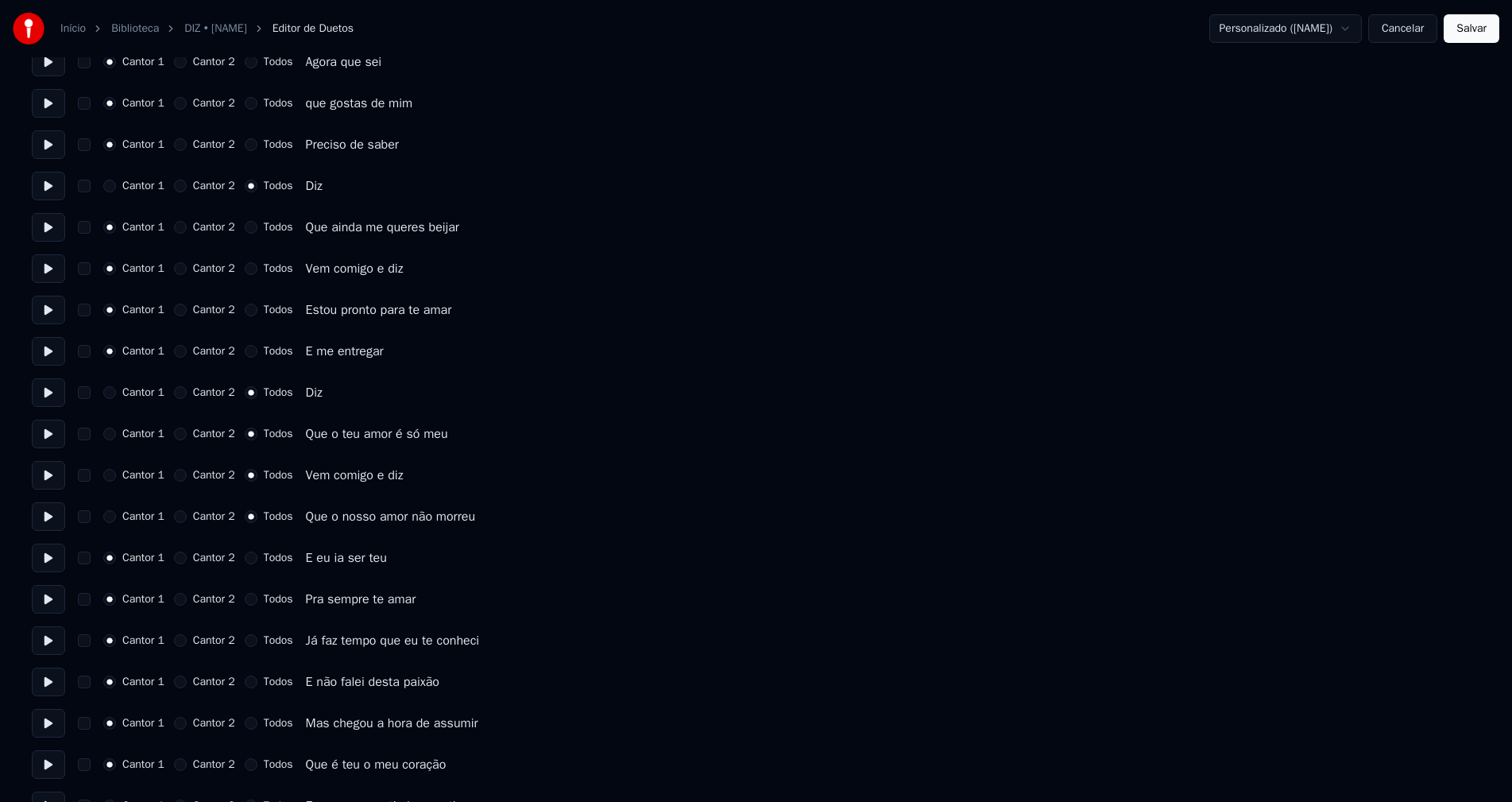 click on "Todos" at bounding box center (251, 558) 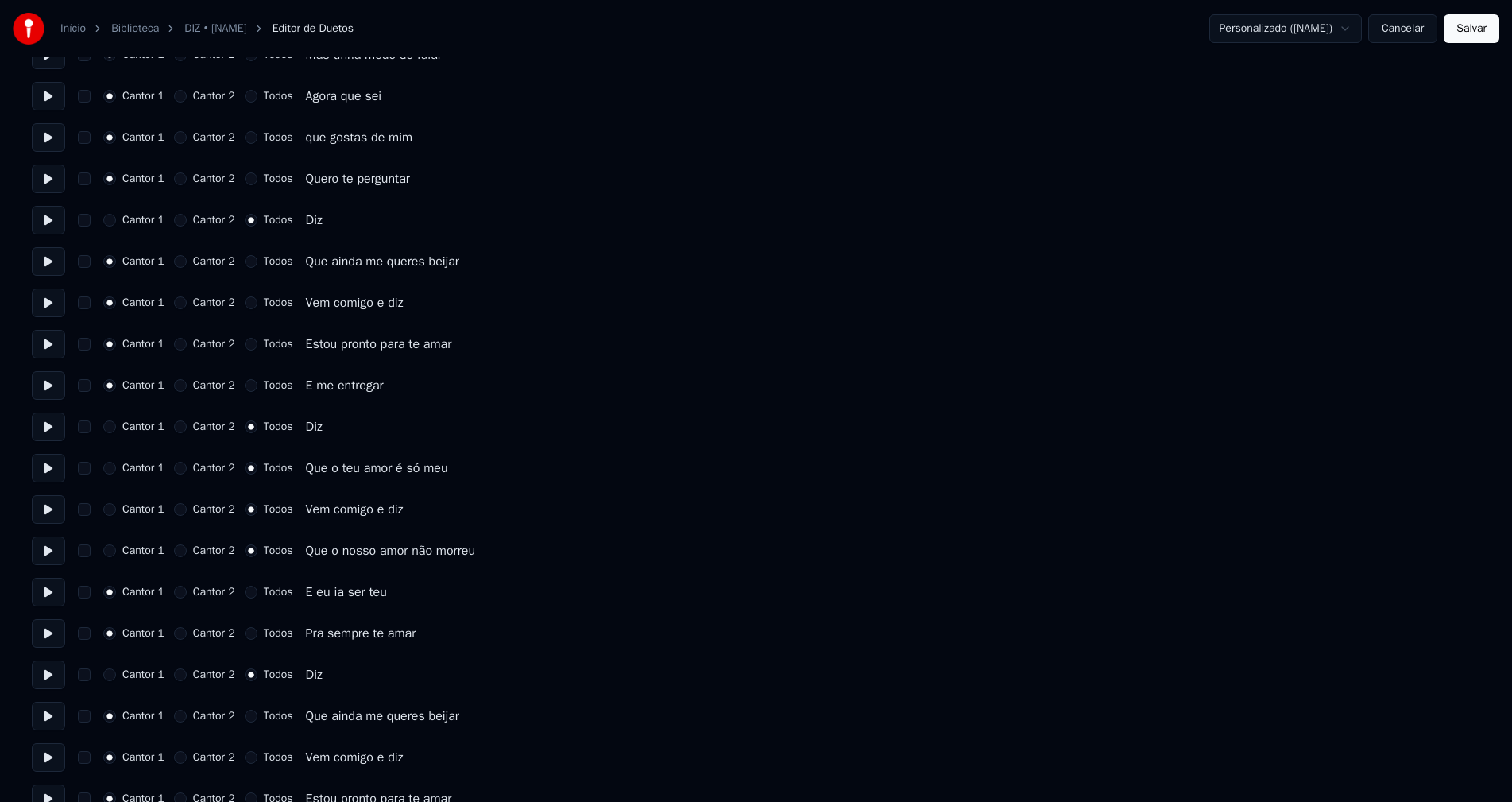 scroll, scrollTop: 1192, scrollLeft: 0, axis: vertical 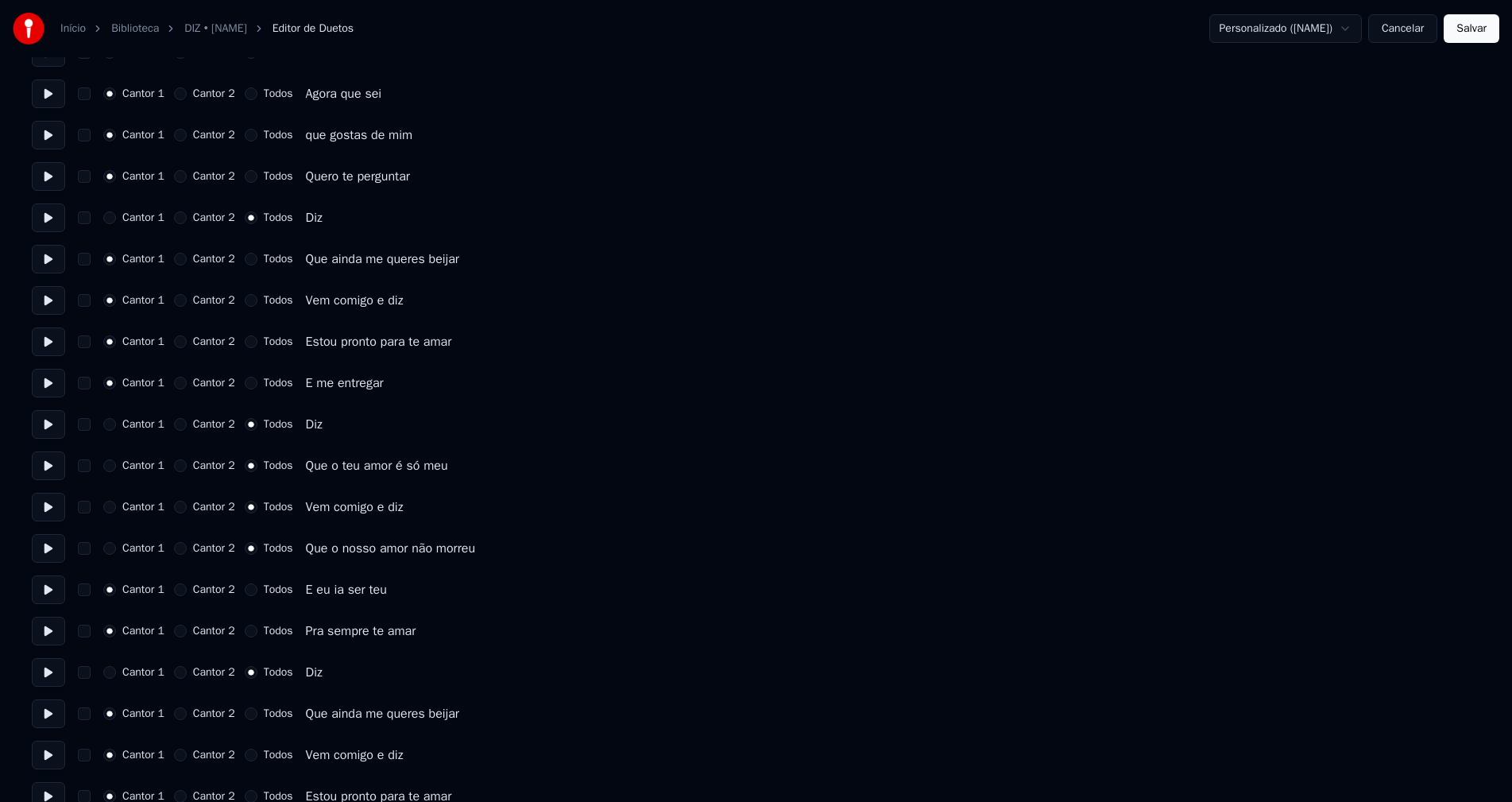 click on "Todos" at bounding box center [251, 590] 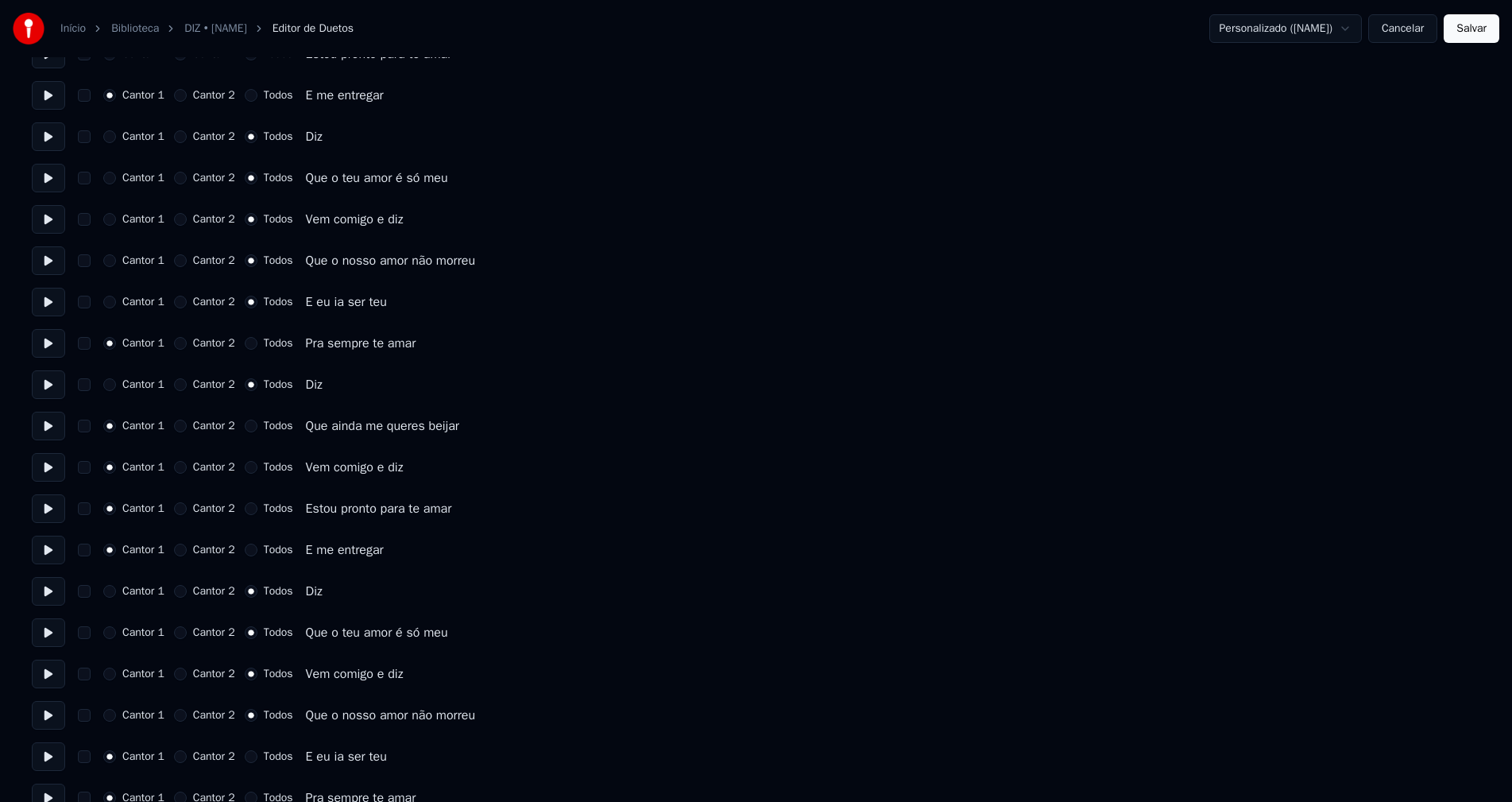 scroll, scrollTop: 1506, scrollLeft: 0, axis: vertical 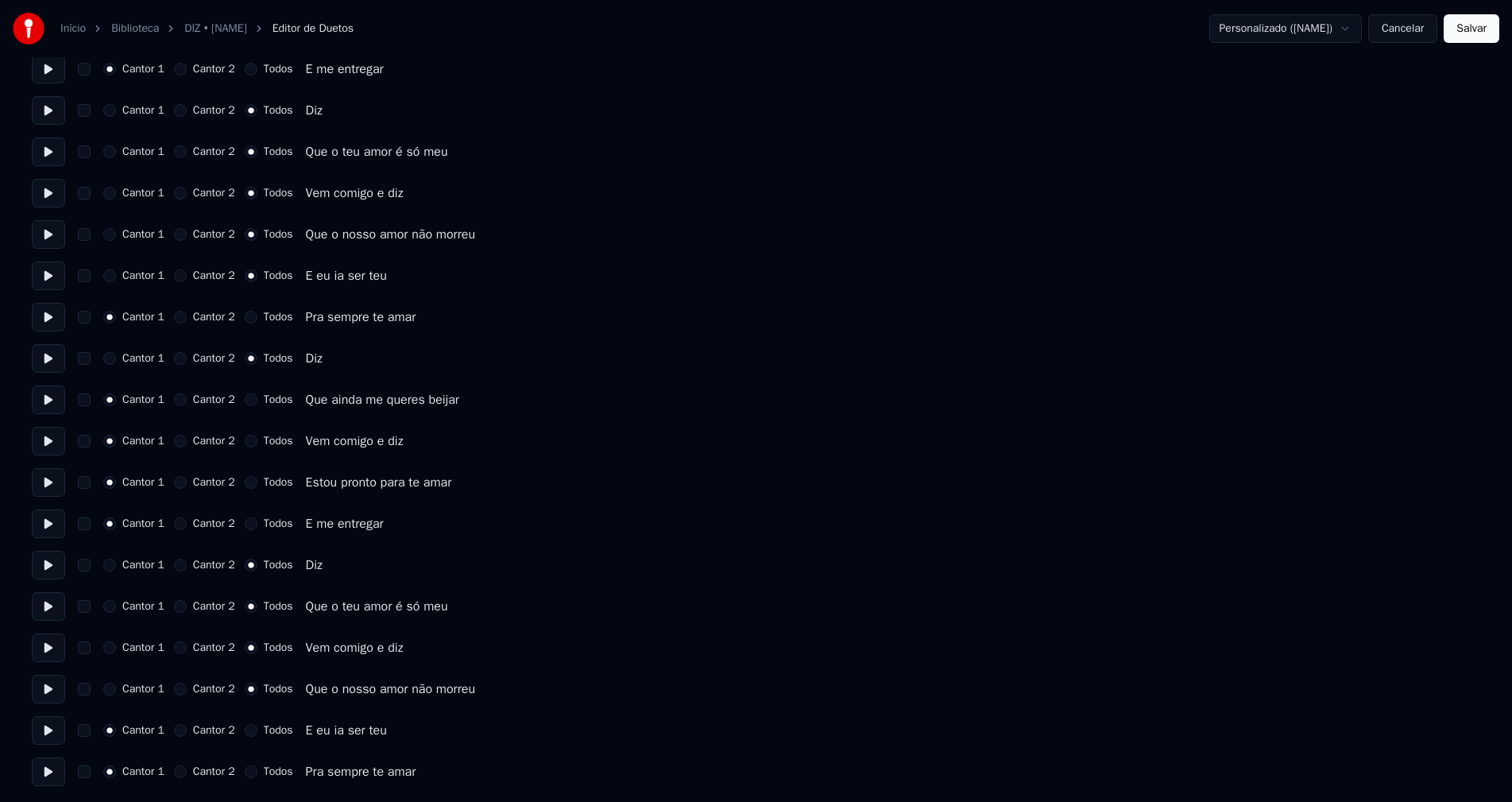 click on "Todos" at bounding box center [251, 730] 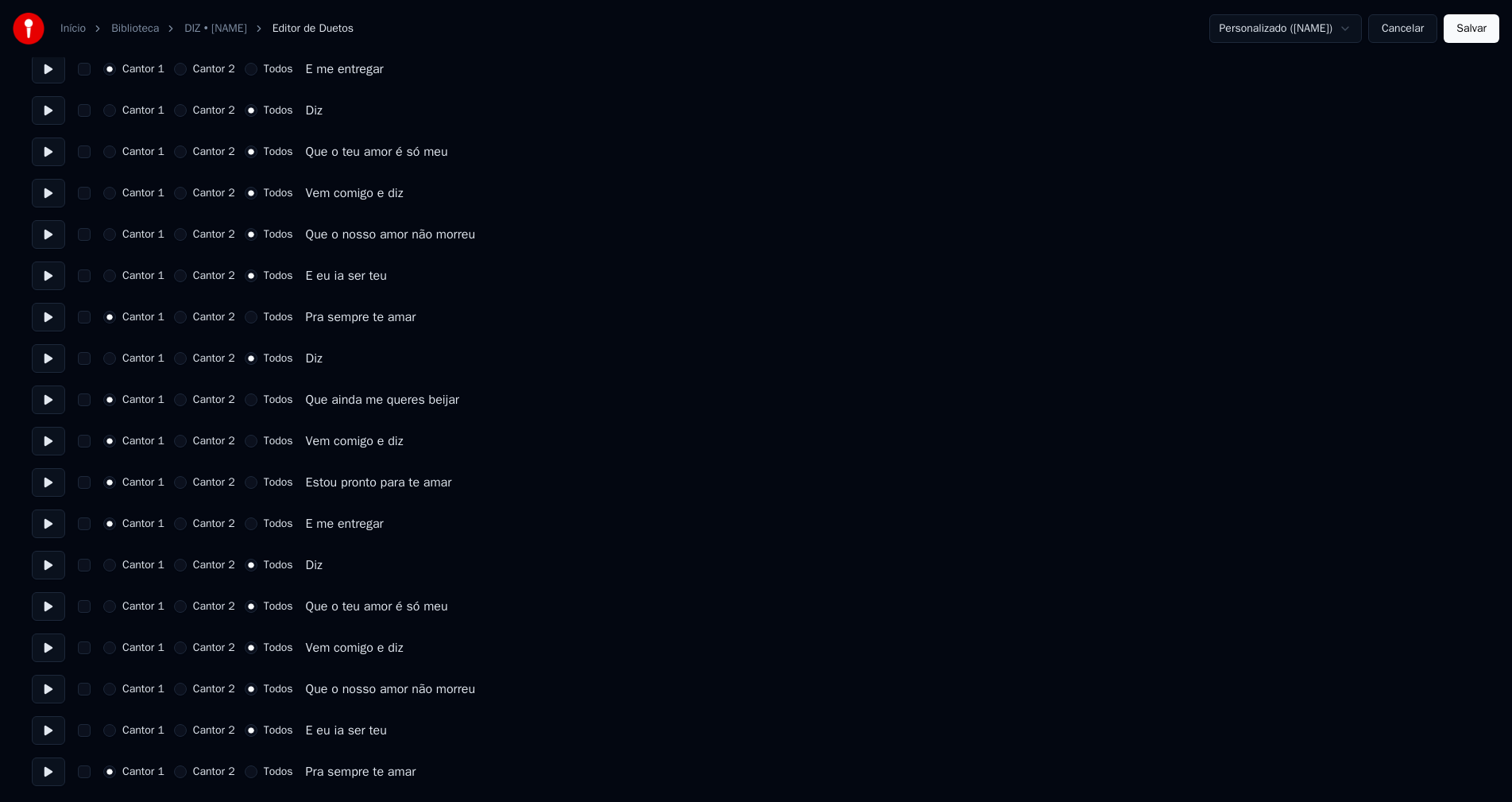 click on "Salvar" at bounding box center [1471, 29] 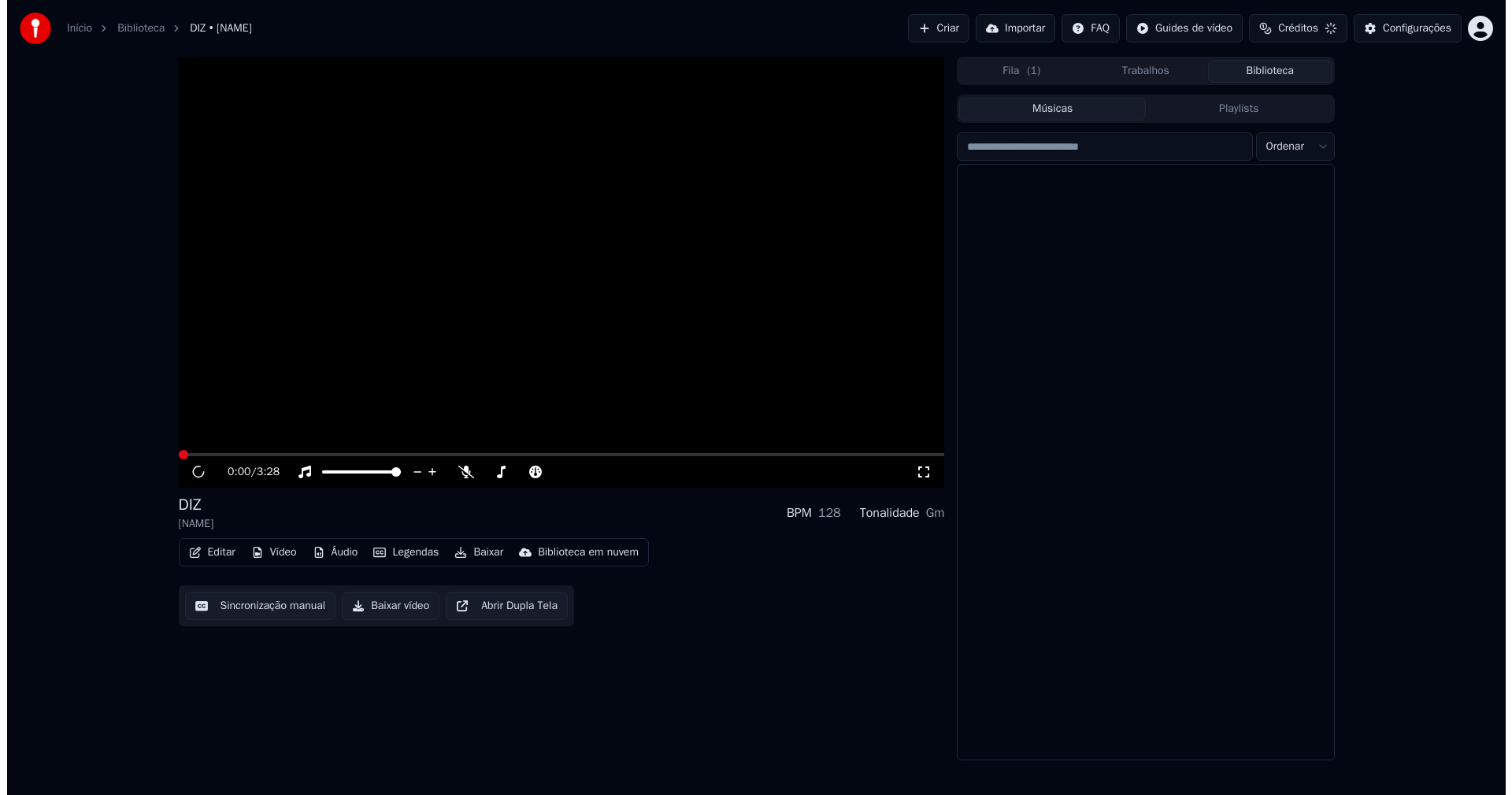 scroll, scrollTop: 0, scrollLeft: 0, axis: both 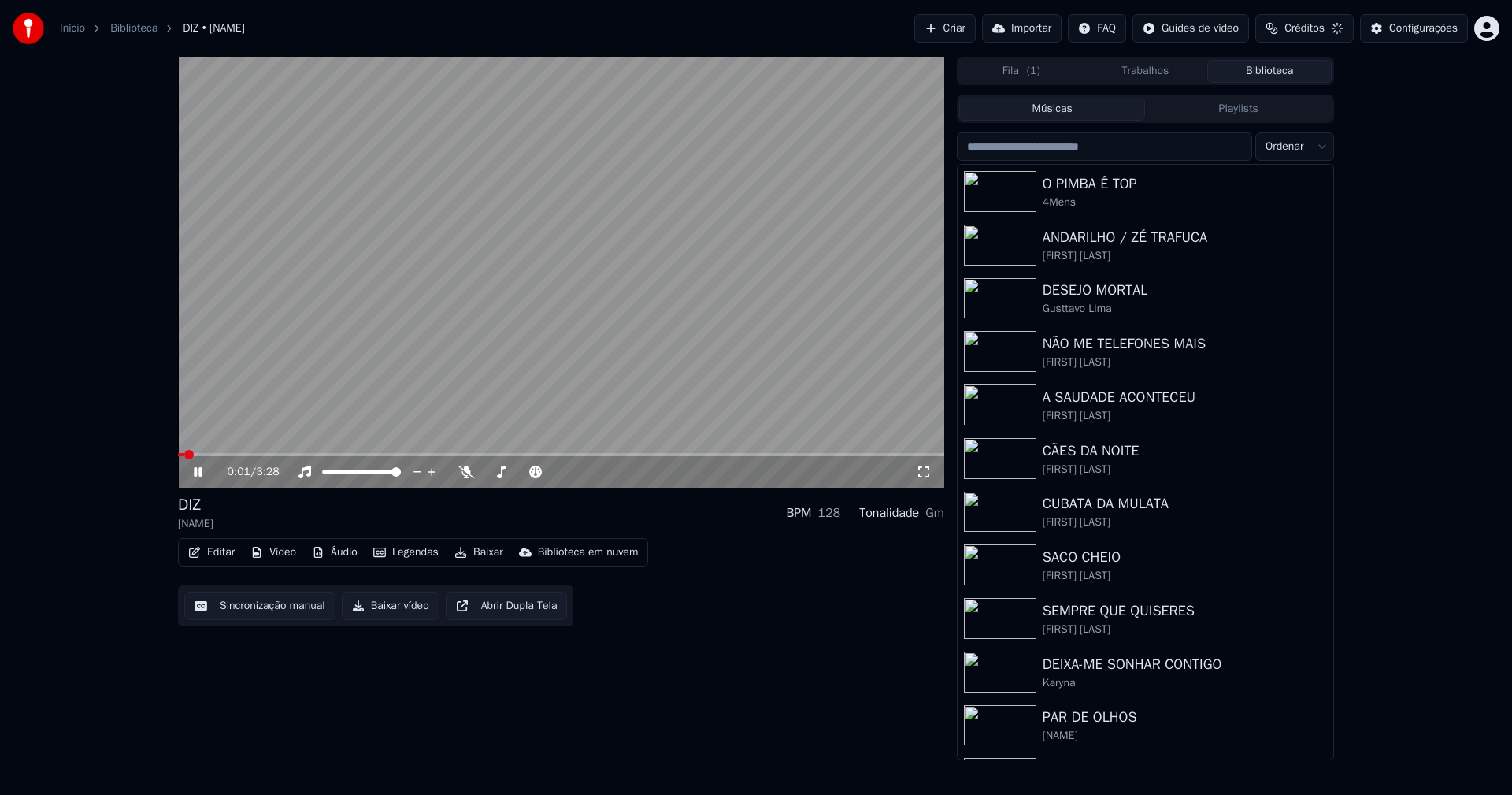 click 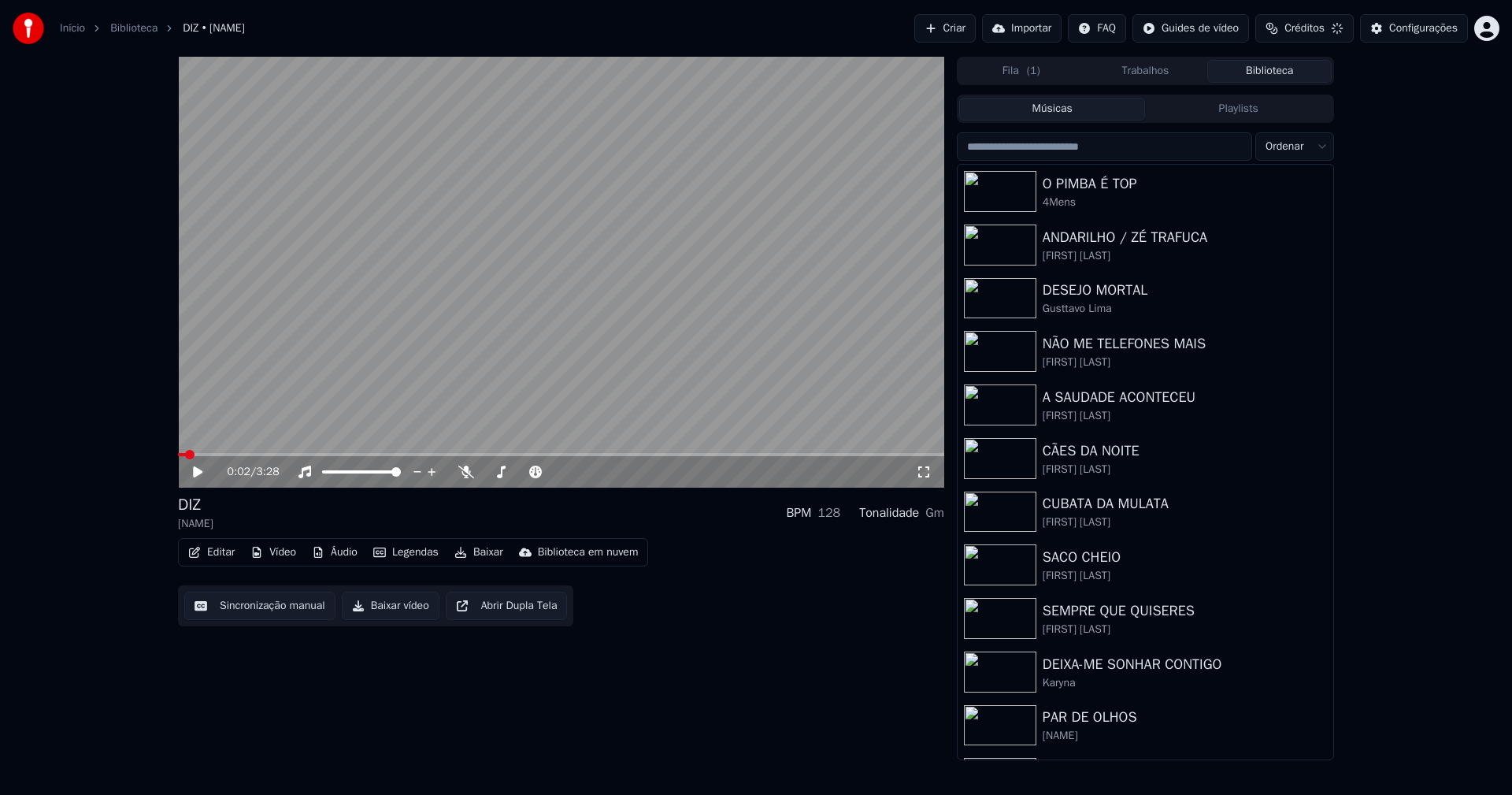 click on "Baixar vídeo" at bounding box center (391, 606) 